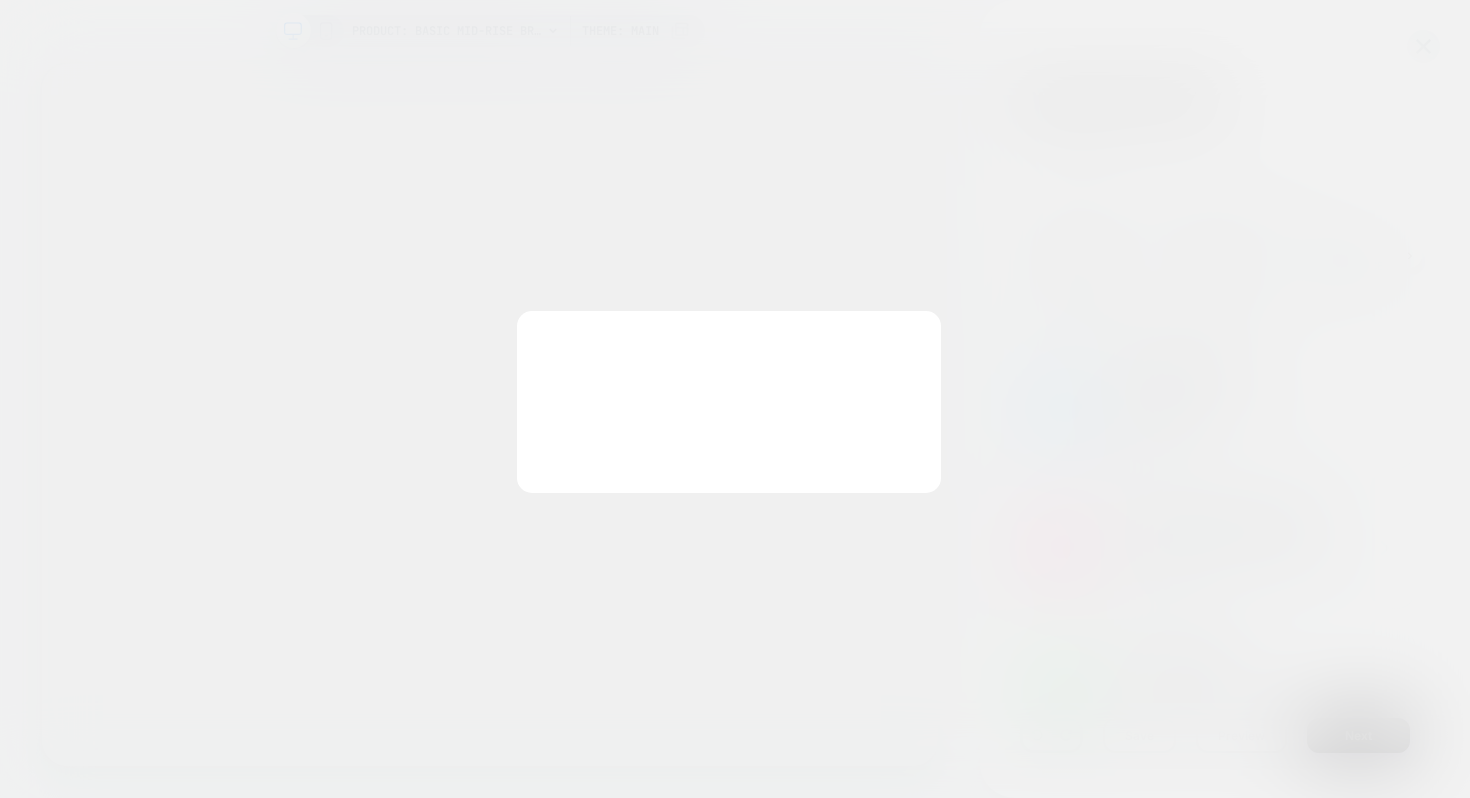 scroll, scrollTop: 0, scrollLeft: 0, axis: both 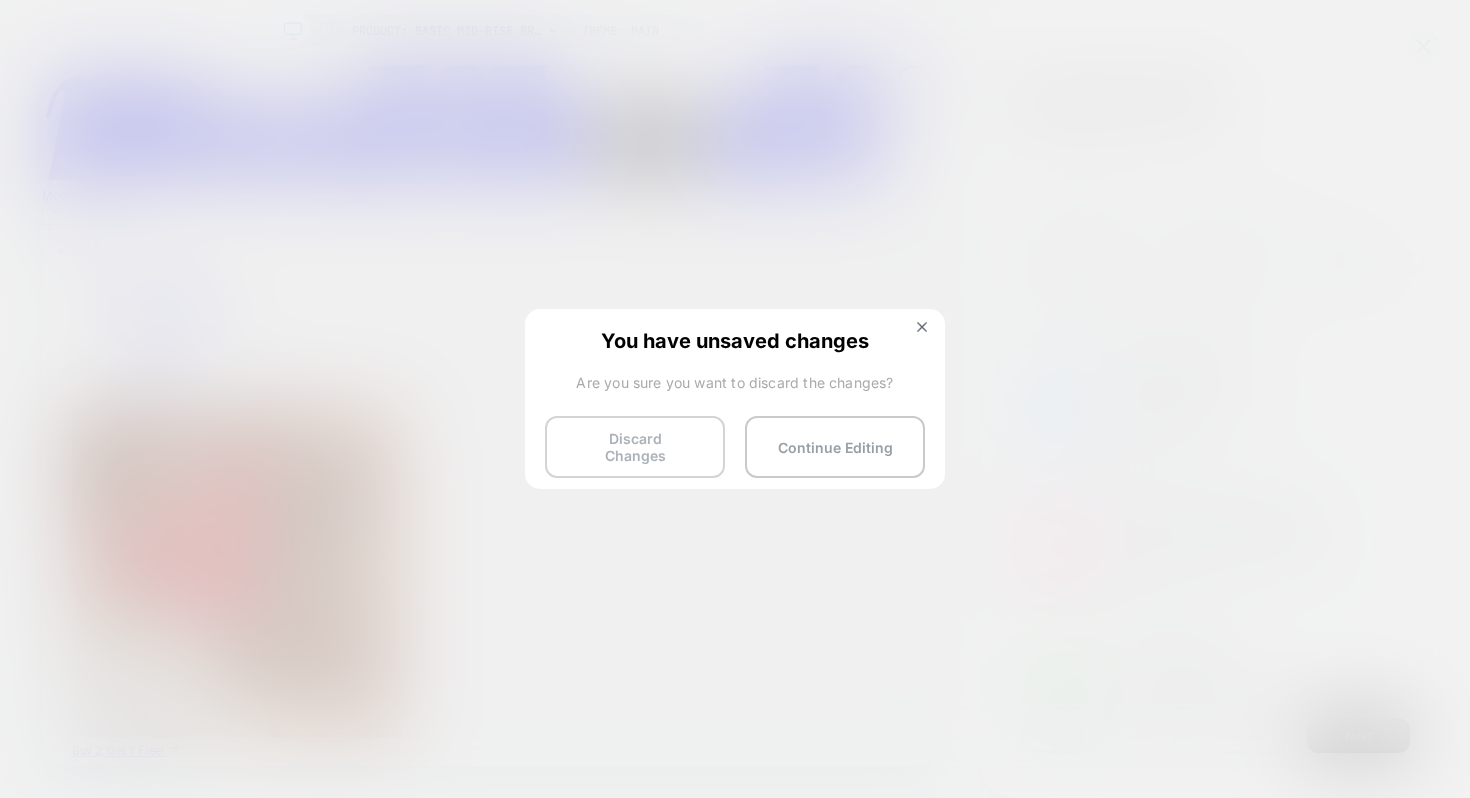 click on "Discard Changes" at bounding box center [635, 447] 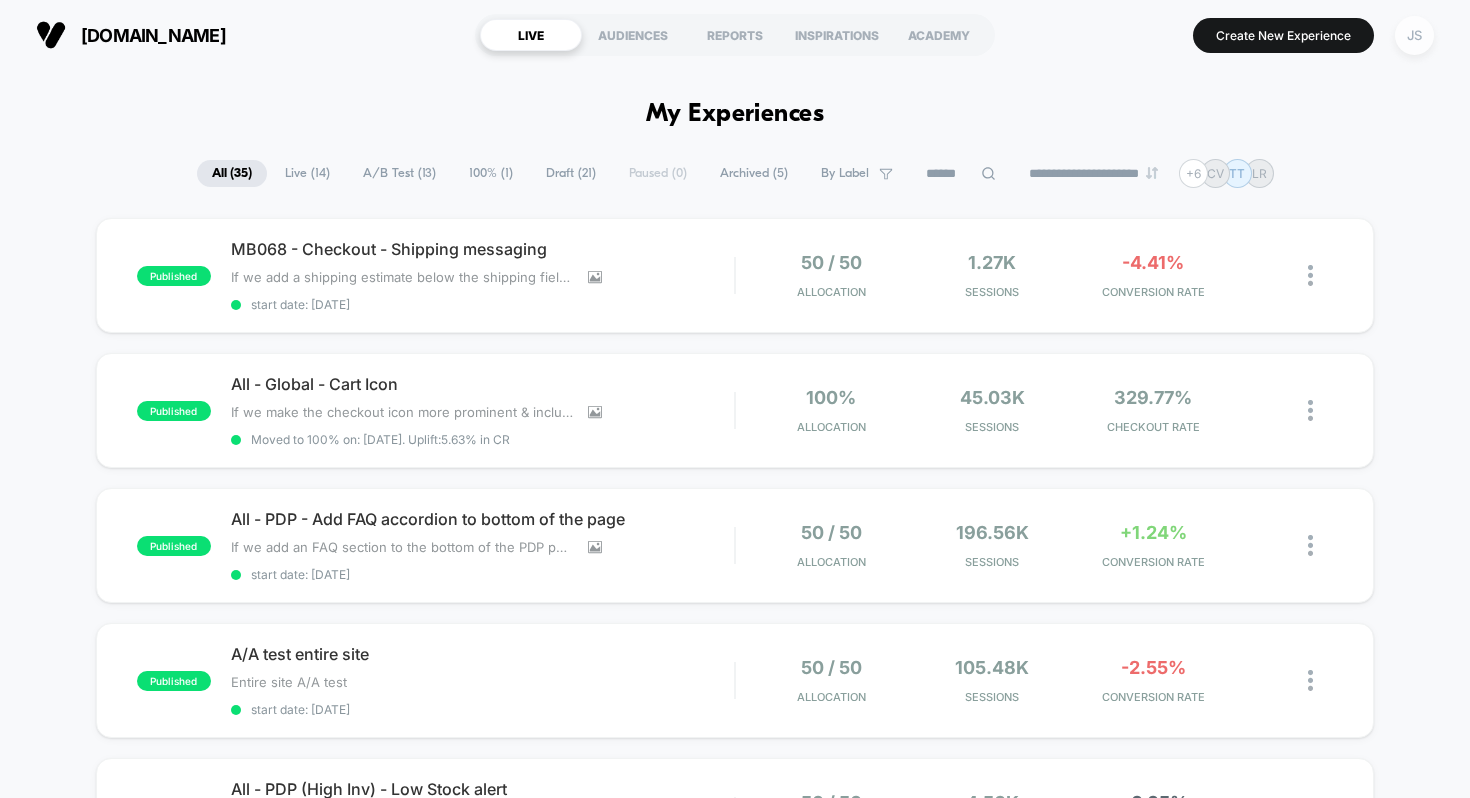 click on "JS" at bounding box center [1414, 35] 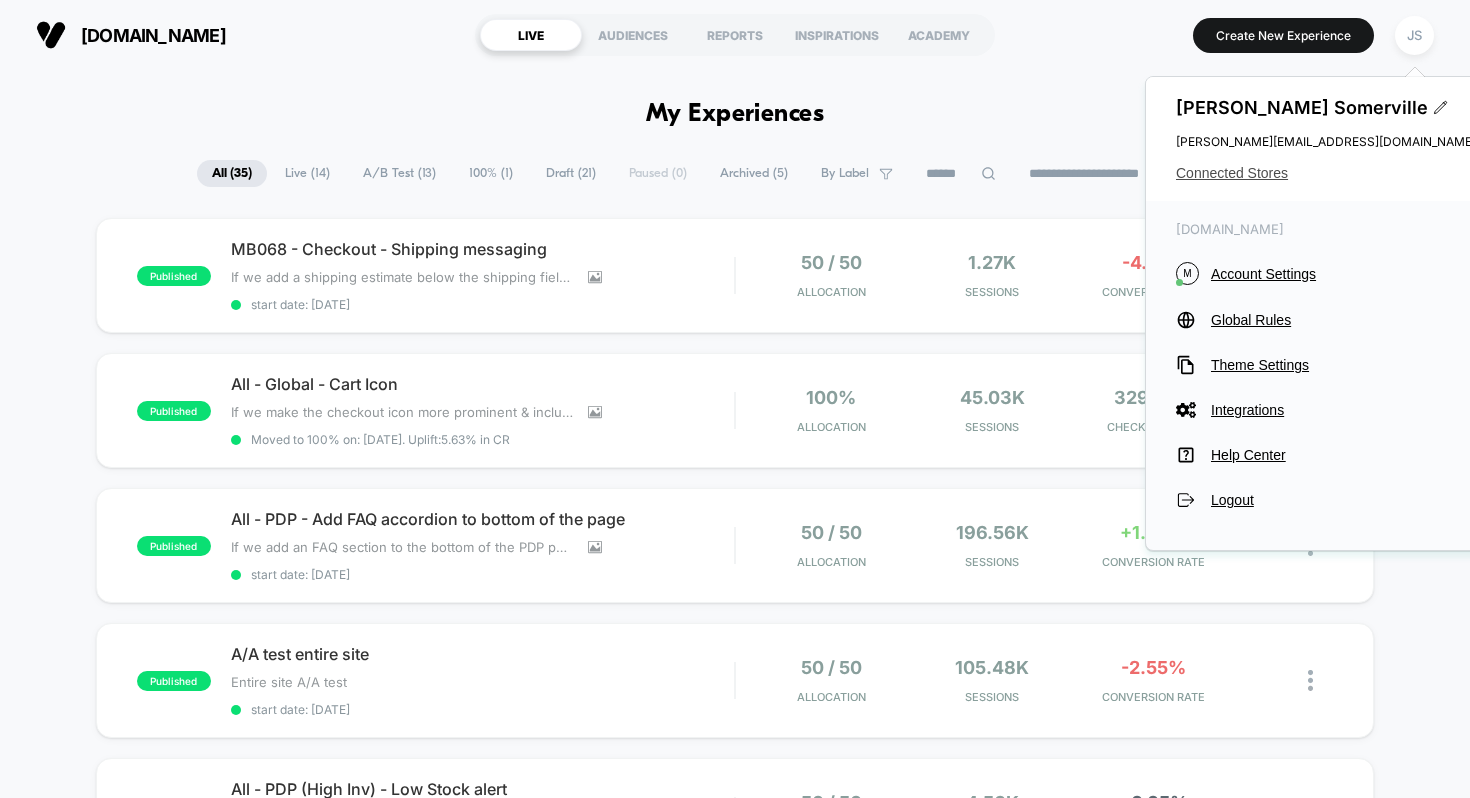 click on "Connected Stores" at bounding box center (1326, 173) 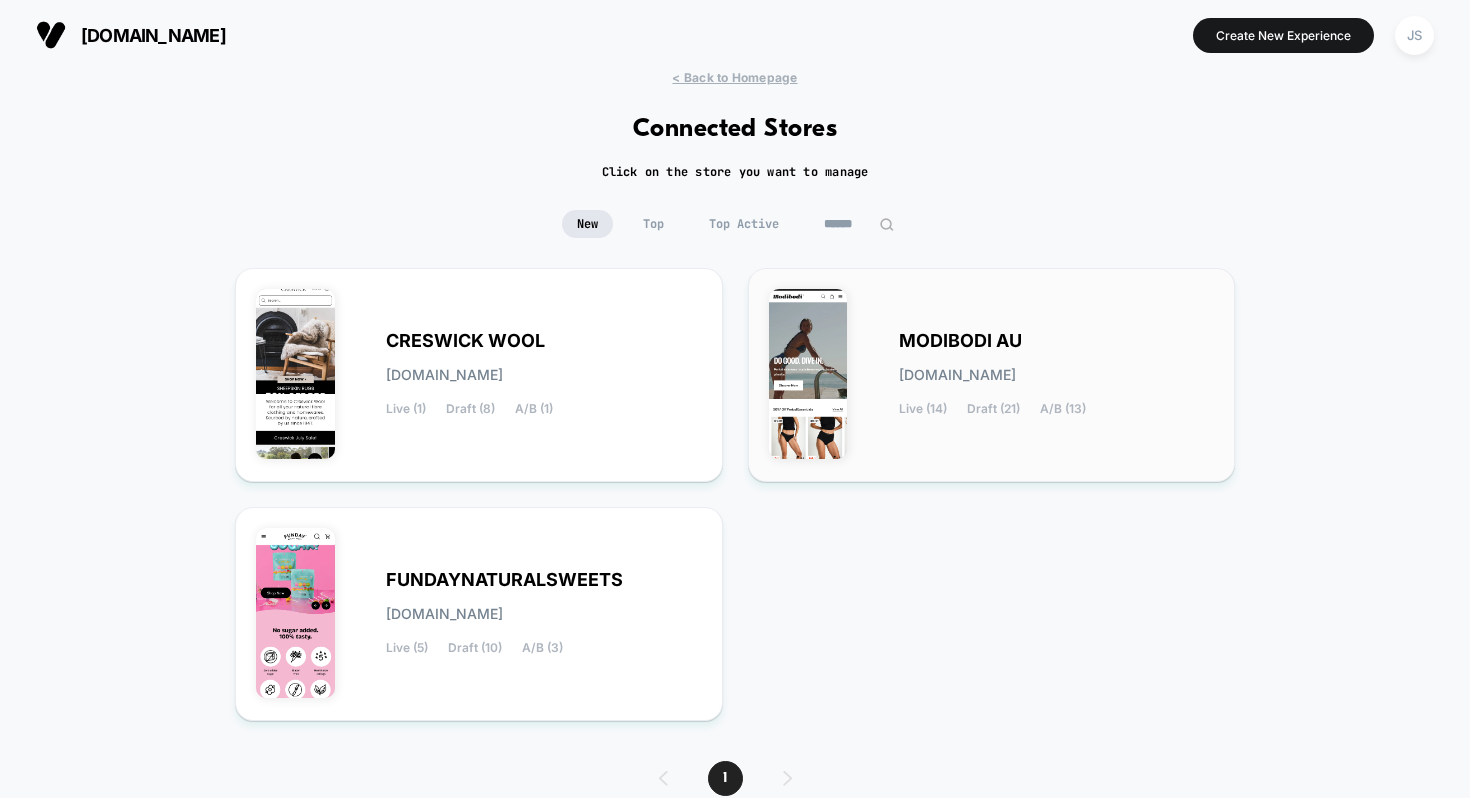 click on "MODIBODI AU" at bounding box center (960, 341) 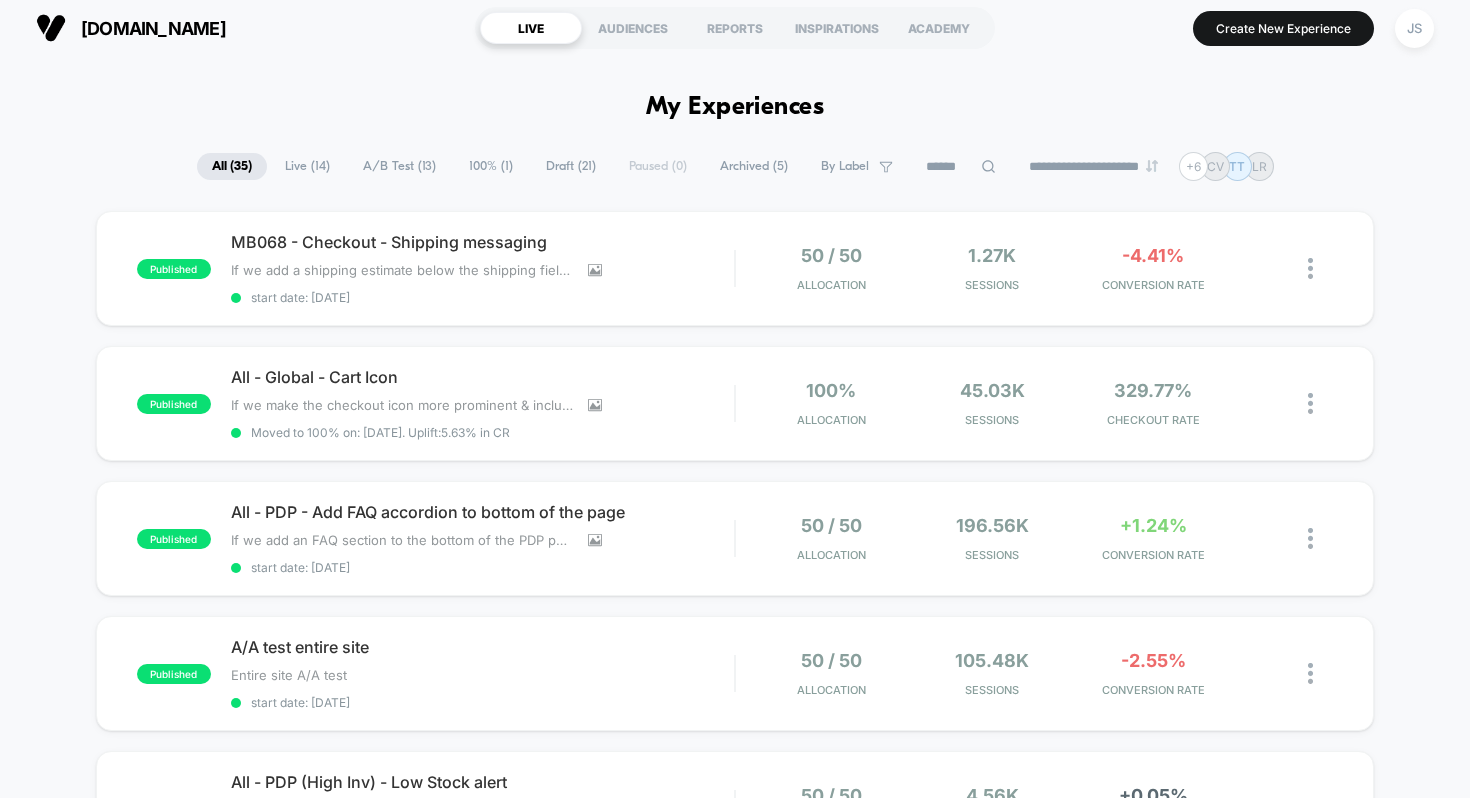 scroll, scrollTop: 11, scrollLeft: 0, axis: vertical 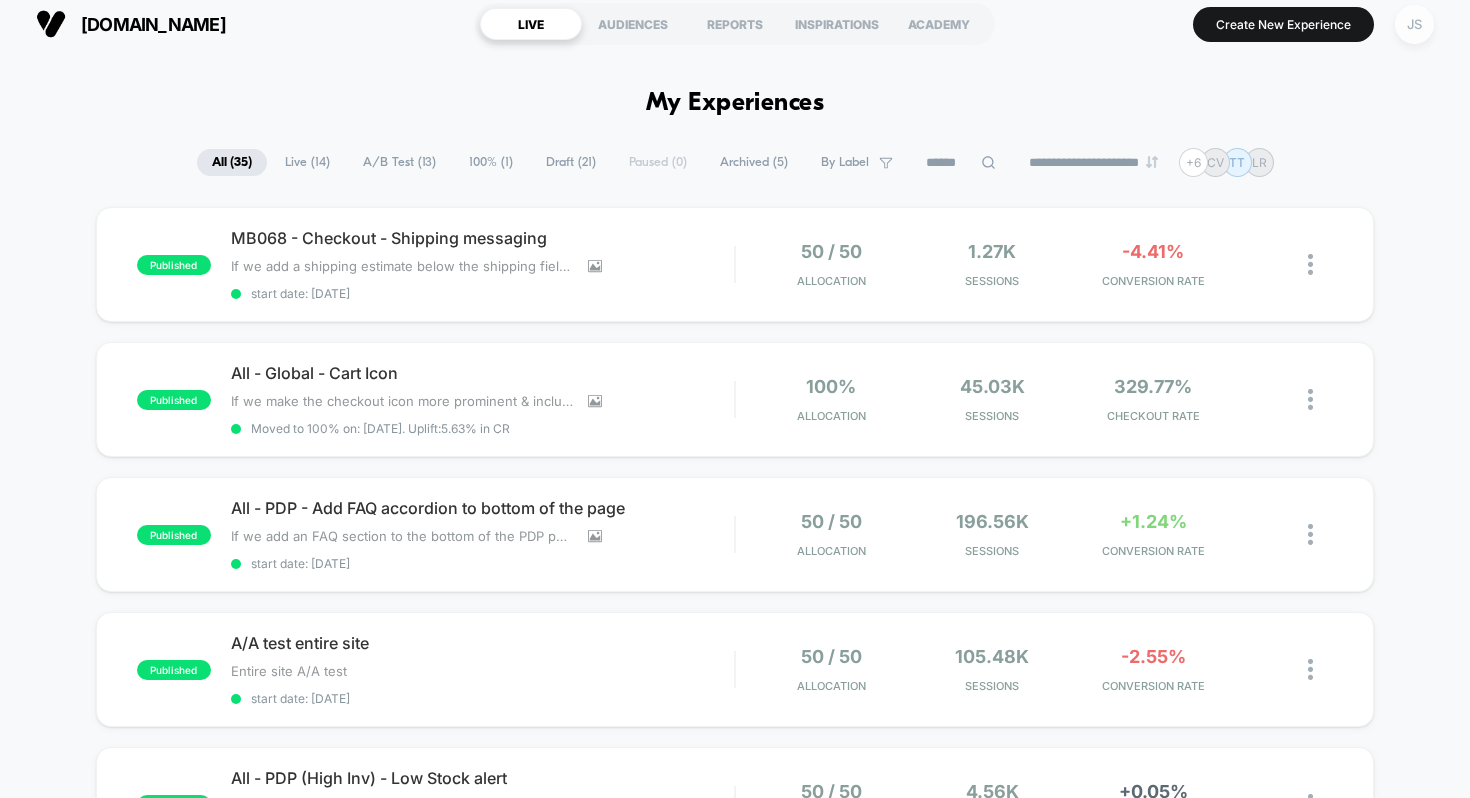 click on "JS" at bounding box center [1414, 24] 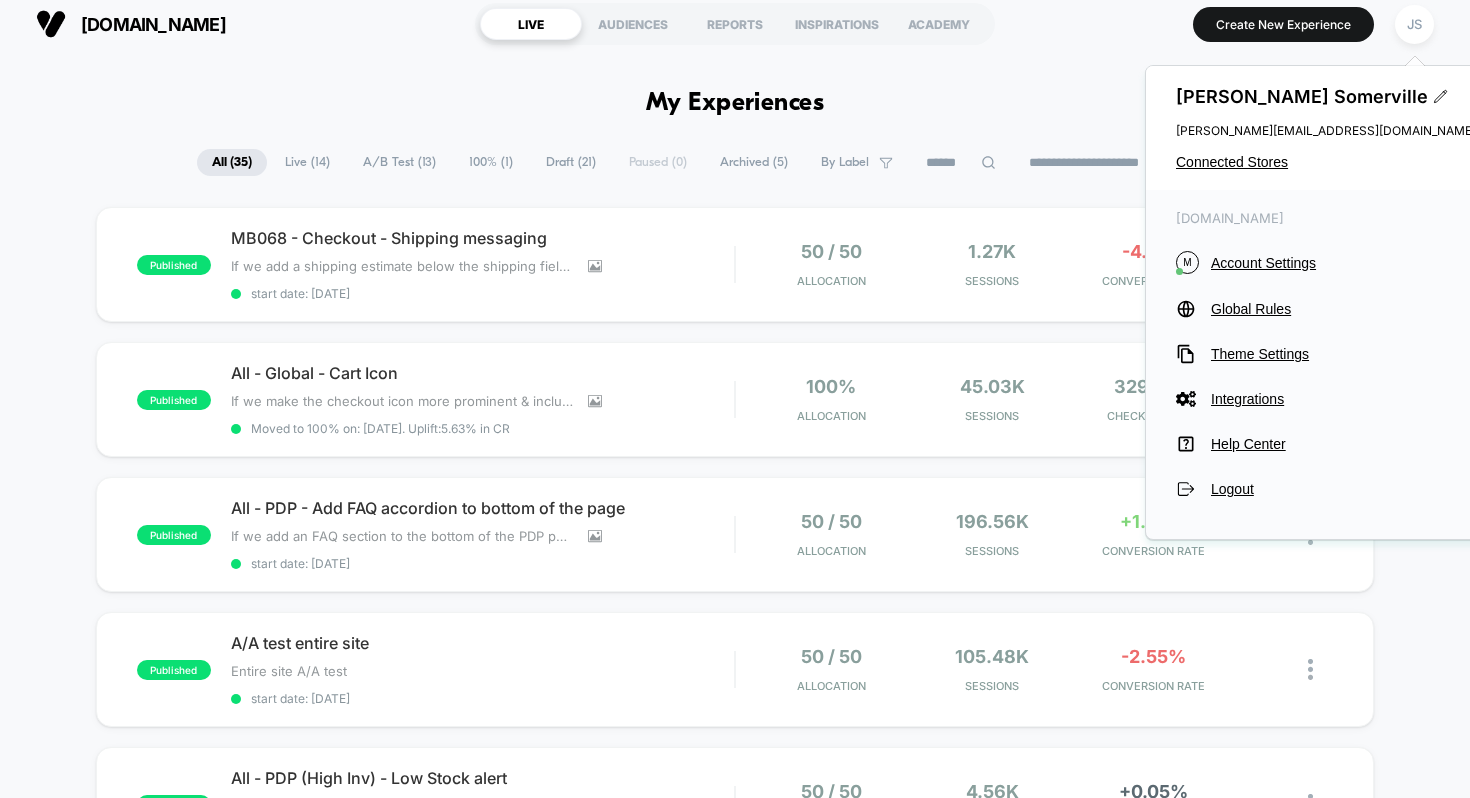 click on "Justin   Somerville justin.s@wearetag.co Connected Stores" at bounding box center [1326, 128] 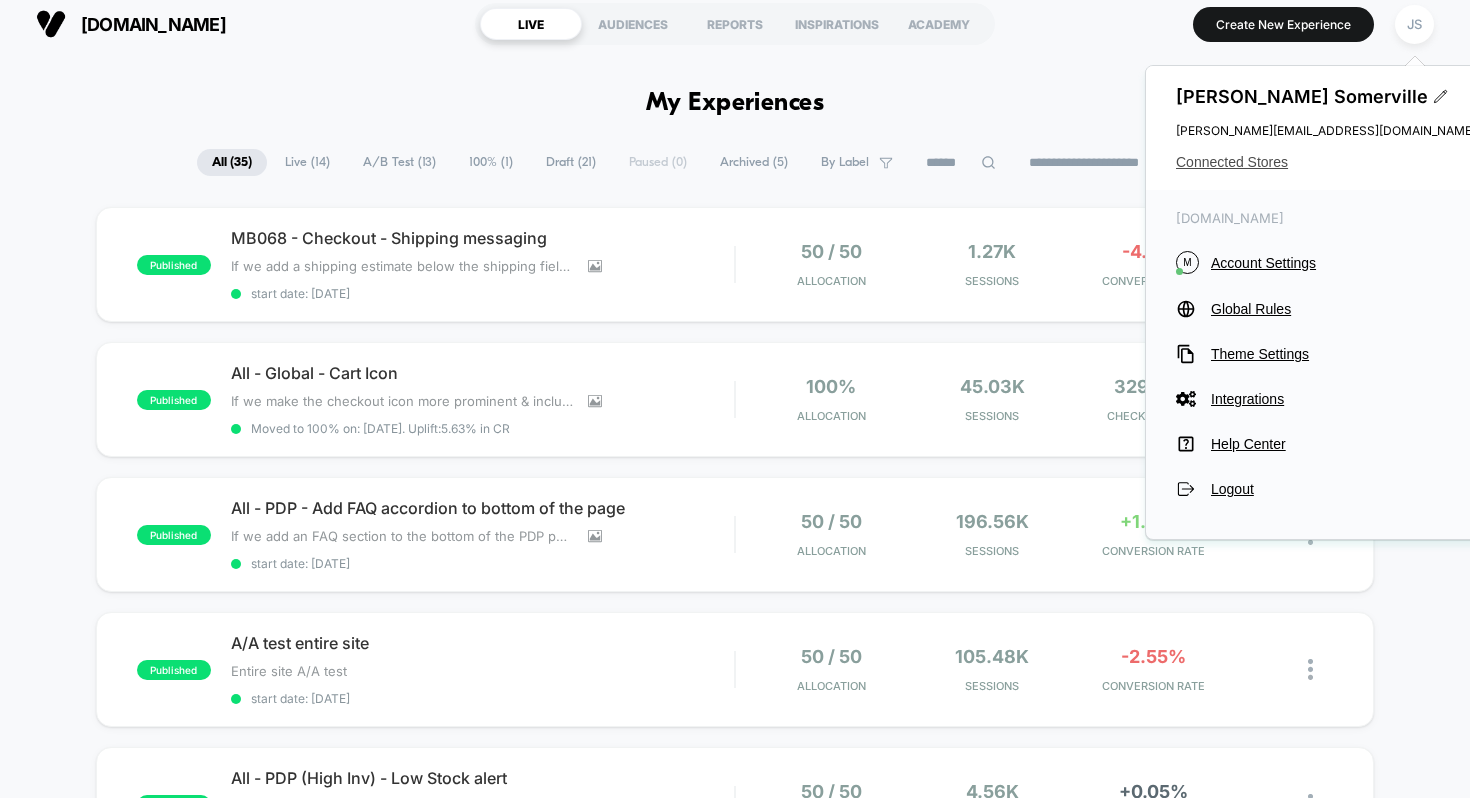 click on "Connected Stores" at bounding box center (1326, 162) 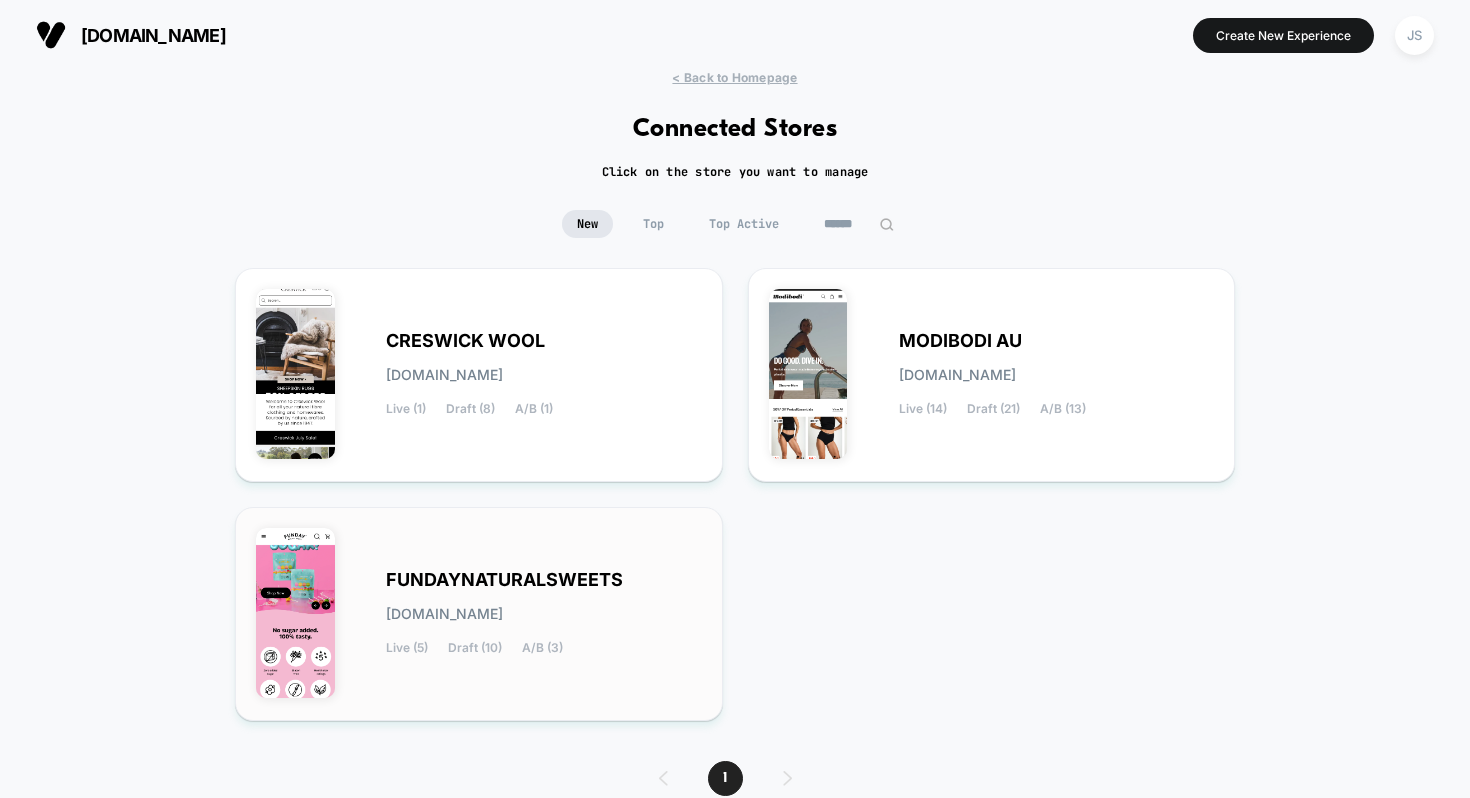 click on "FUNDAYNATURALSWEETS fundaynaturalsweets.myshopify.com Live (5) Draft (10) A/B (3)" at bounding box center [479, 614] 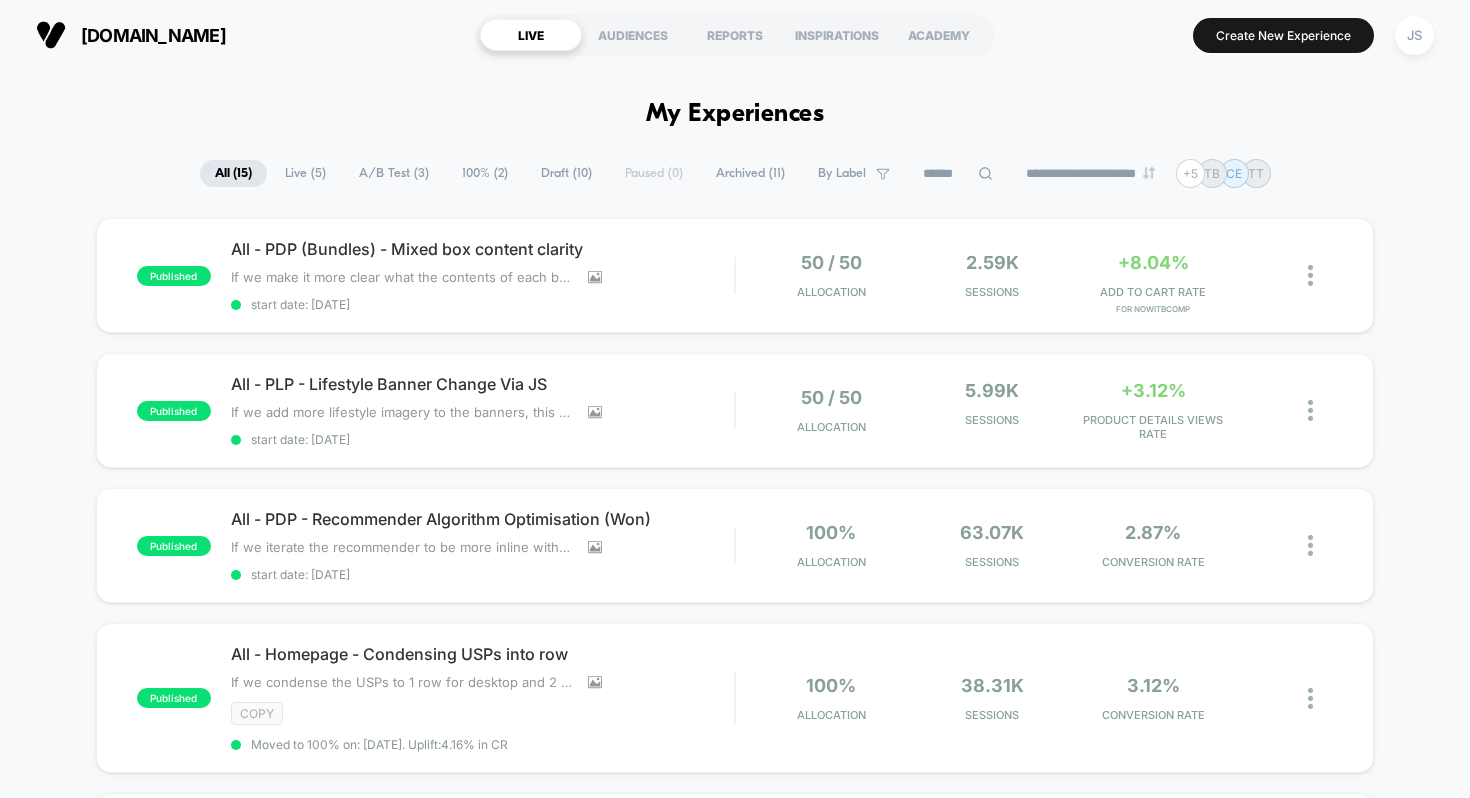 click on "**********" at bounding box center (735, 173) 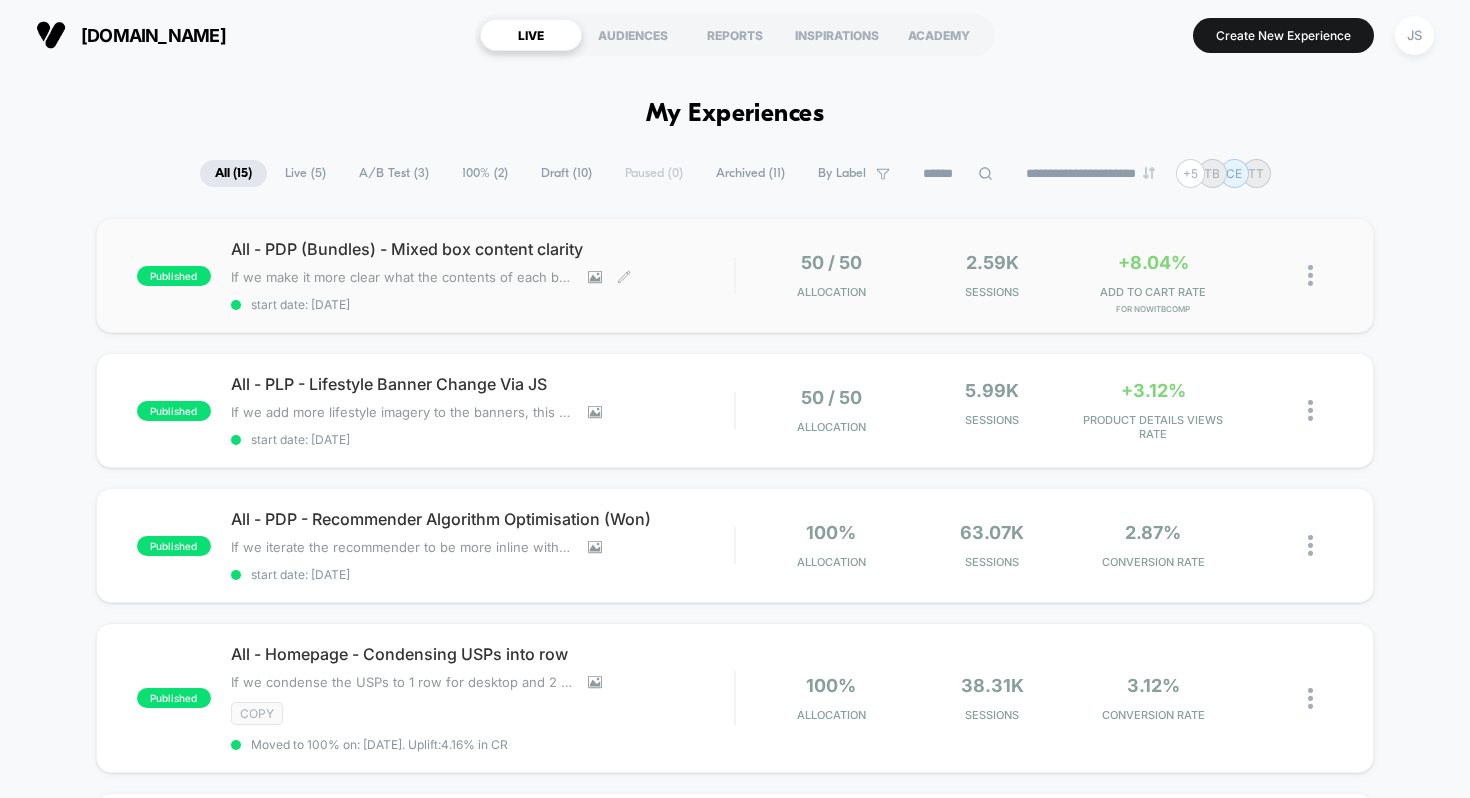 click on "All - PDP (Bundles) - Mixed box content clarity" at bounding box center (483, 249) 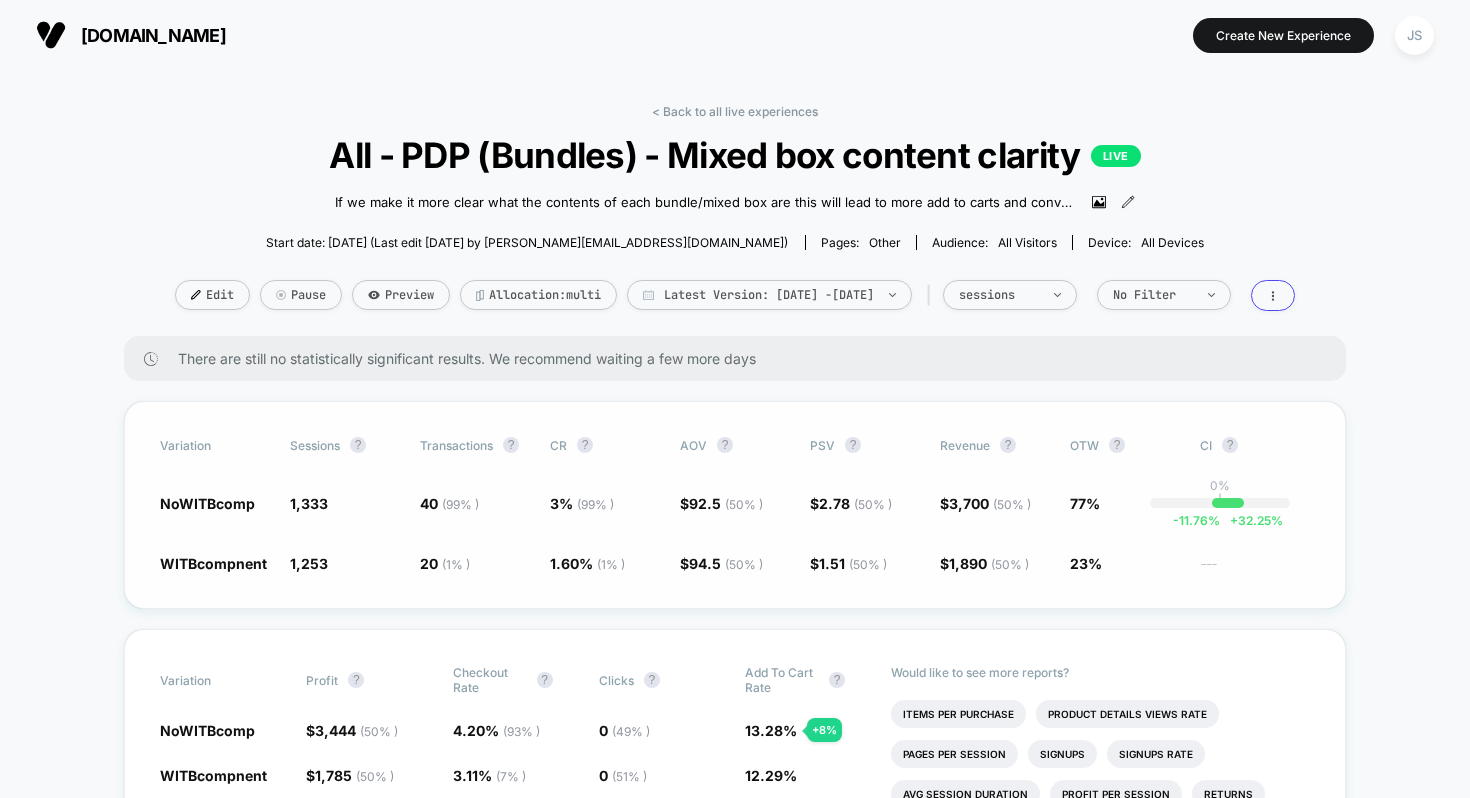 scroll, scrollTop: 68, scrollLeft: 0, axis: vertical 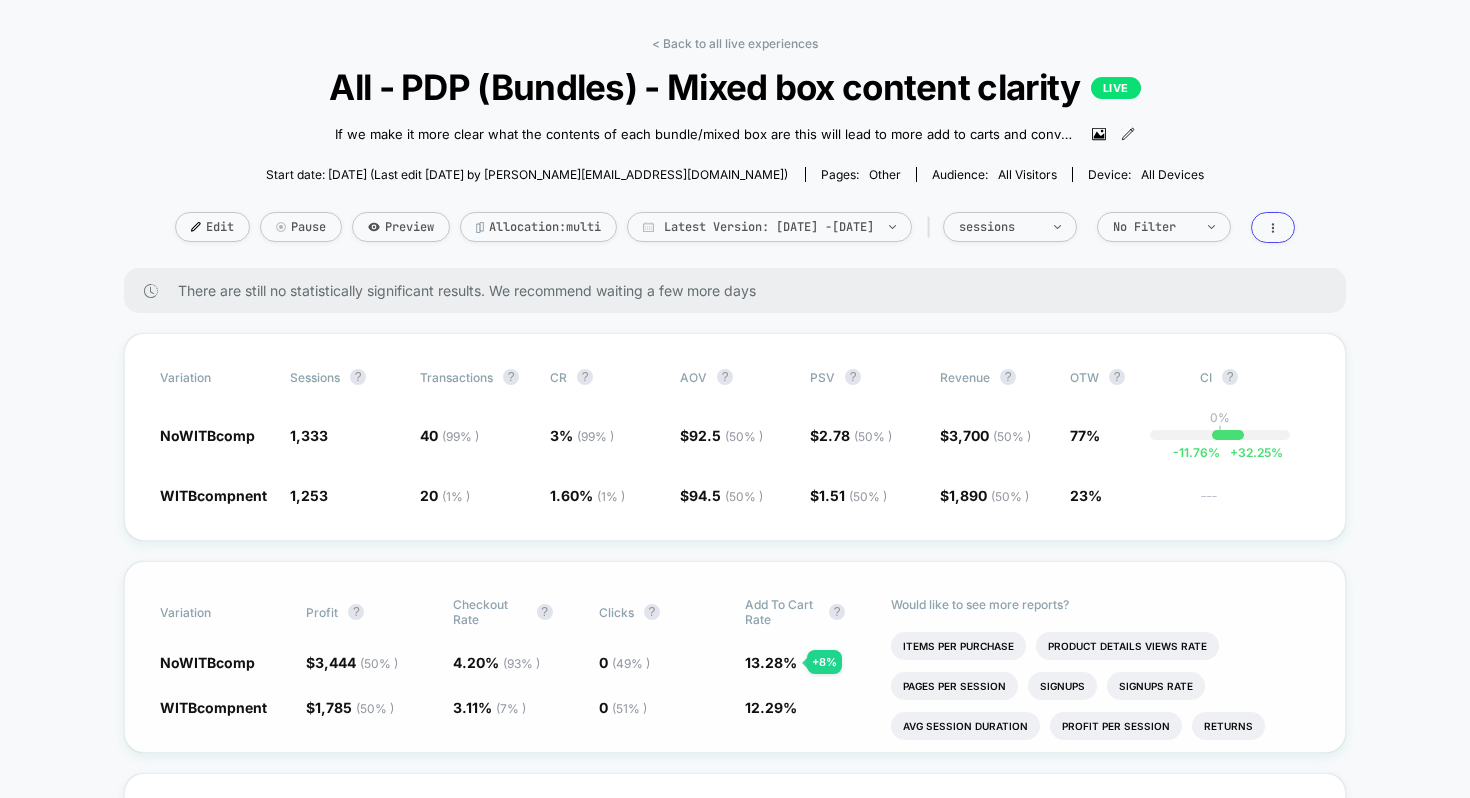 click on "Variation Profit ? Checkout Rate ? Clicks ? Add To Cart Rate ? NoWITBcomp $ 3,444 (  50 % ) + 81.4 % 4.20 % (  93 % ) + 35 % 0 (  49 % ) 13.28 % + 8 % WITBcompnent $ 1,785 (  50 % ) 3.11 % (  7 % ) 0 (  51 % ) 12.29 % Would like to see more reports? Items Per Purchase Product Details Views Rate Pages Per Session Signups Signups Rate Avg Session Duration Profit Per Session Returns Returns Per Session Subscriptions Subscriptions Rate Ctr Custom 1 Custom 1 Rate Custom 2 Custom 2 Rate Custom 3 Custom 3 Rate" at bounding box center [735, 657] 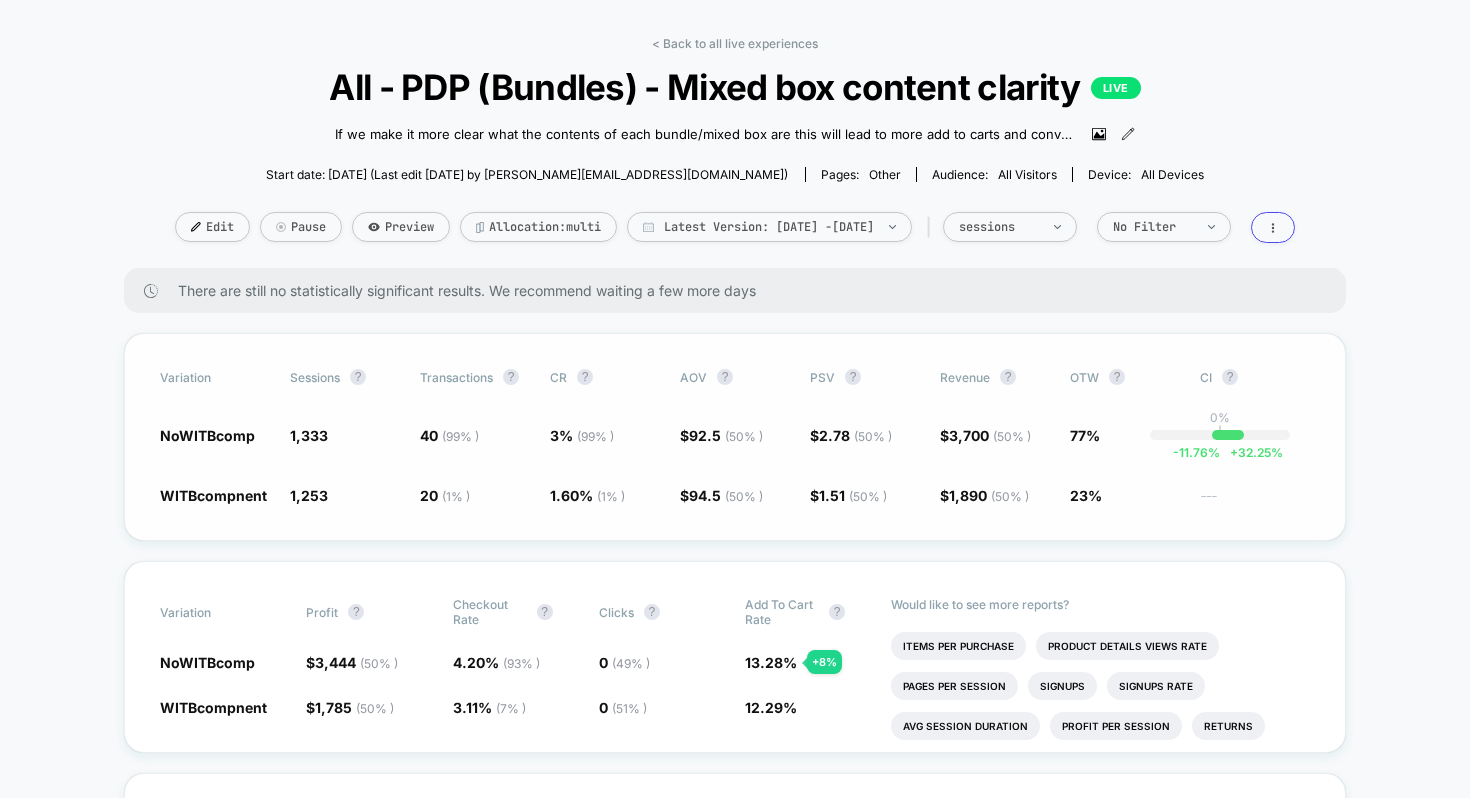 click on "1,890 (  50 % )" at bounding box center (989, 495) 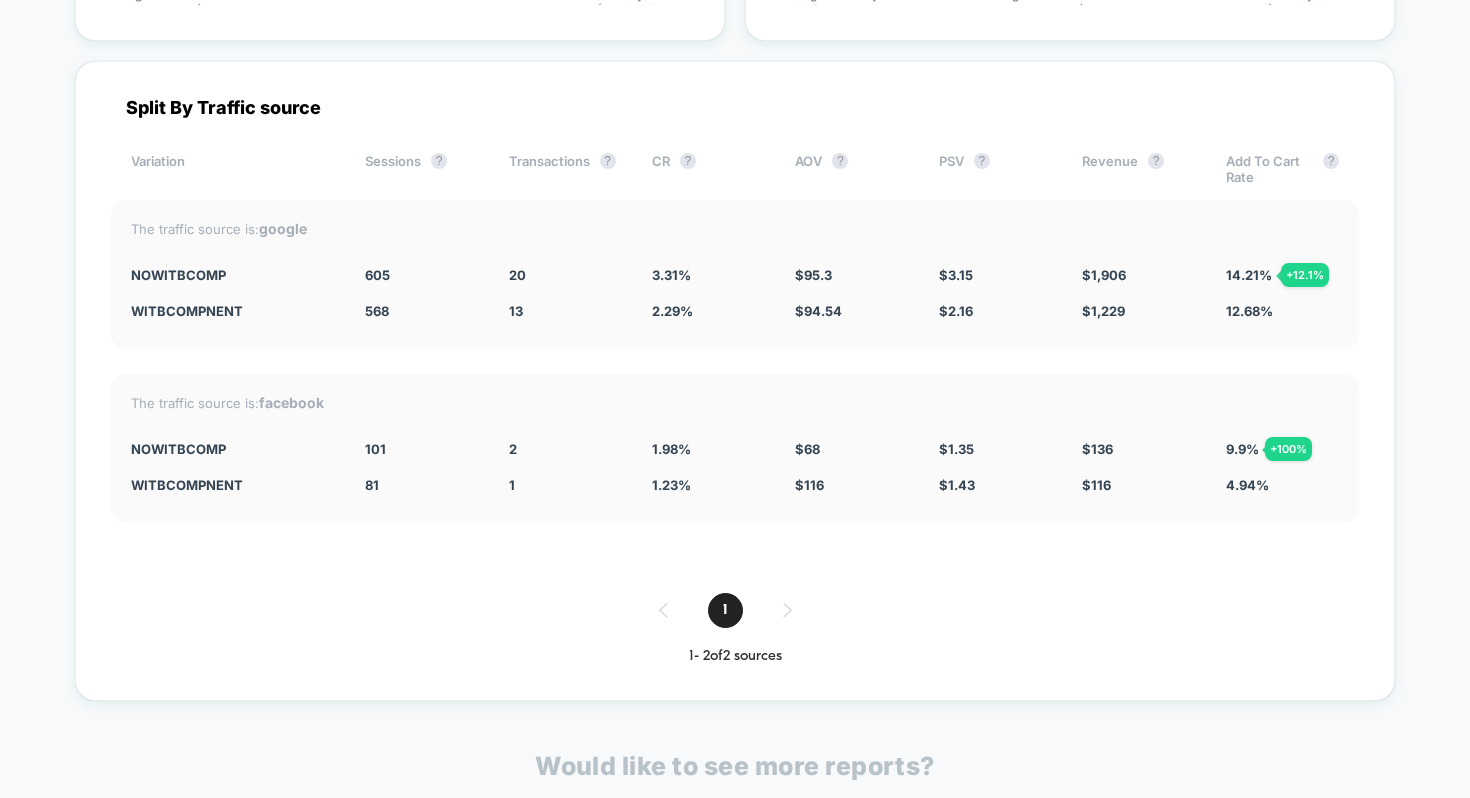 scroll, scrollTop: 5521, scrollLeft: 0, axis: vertical 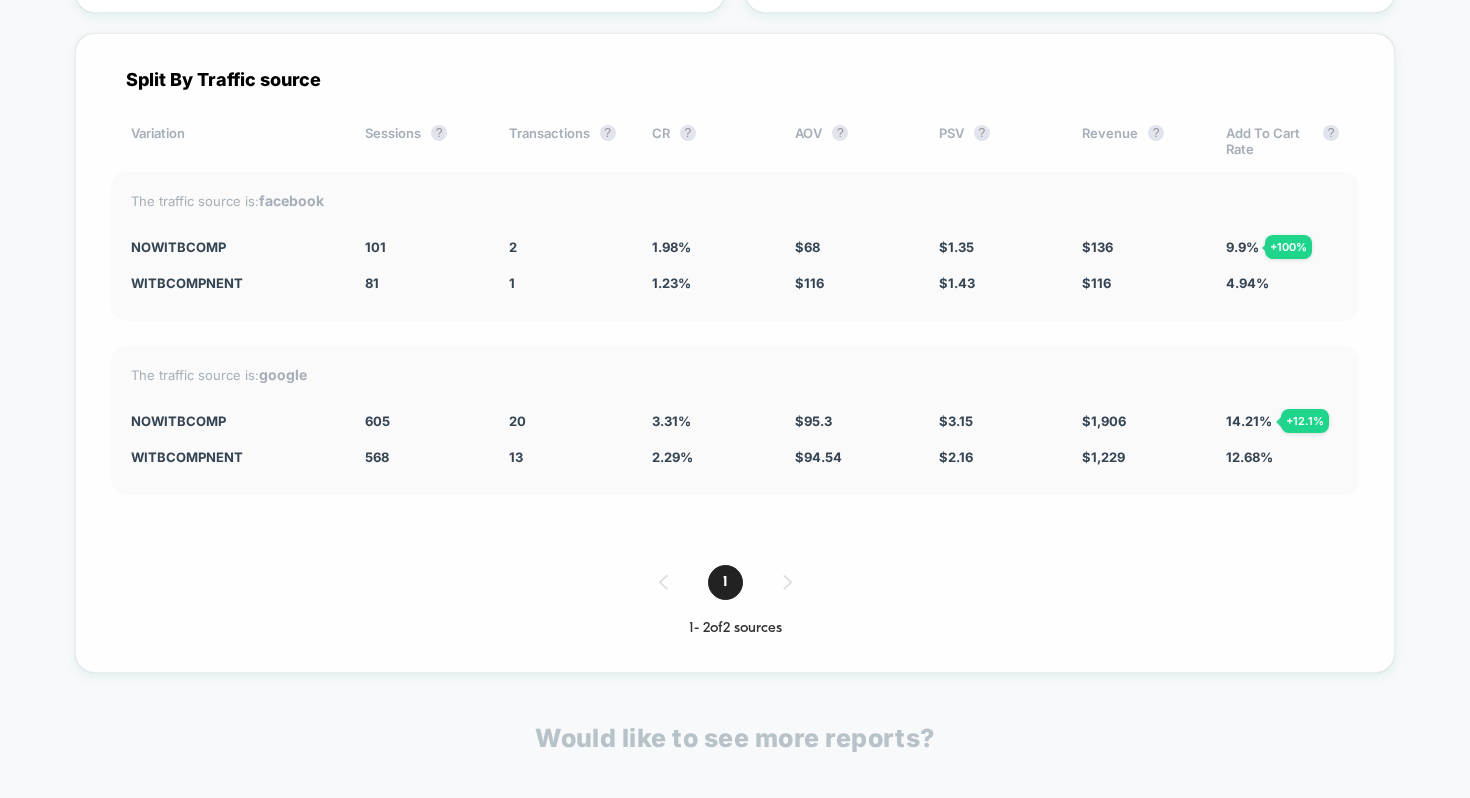 click on "1" at bounding box center (735, 582) 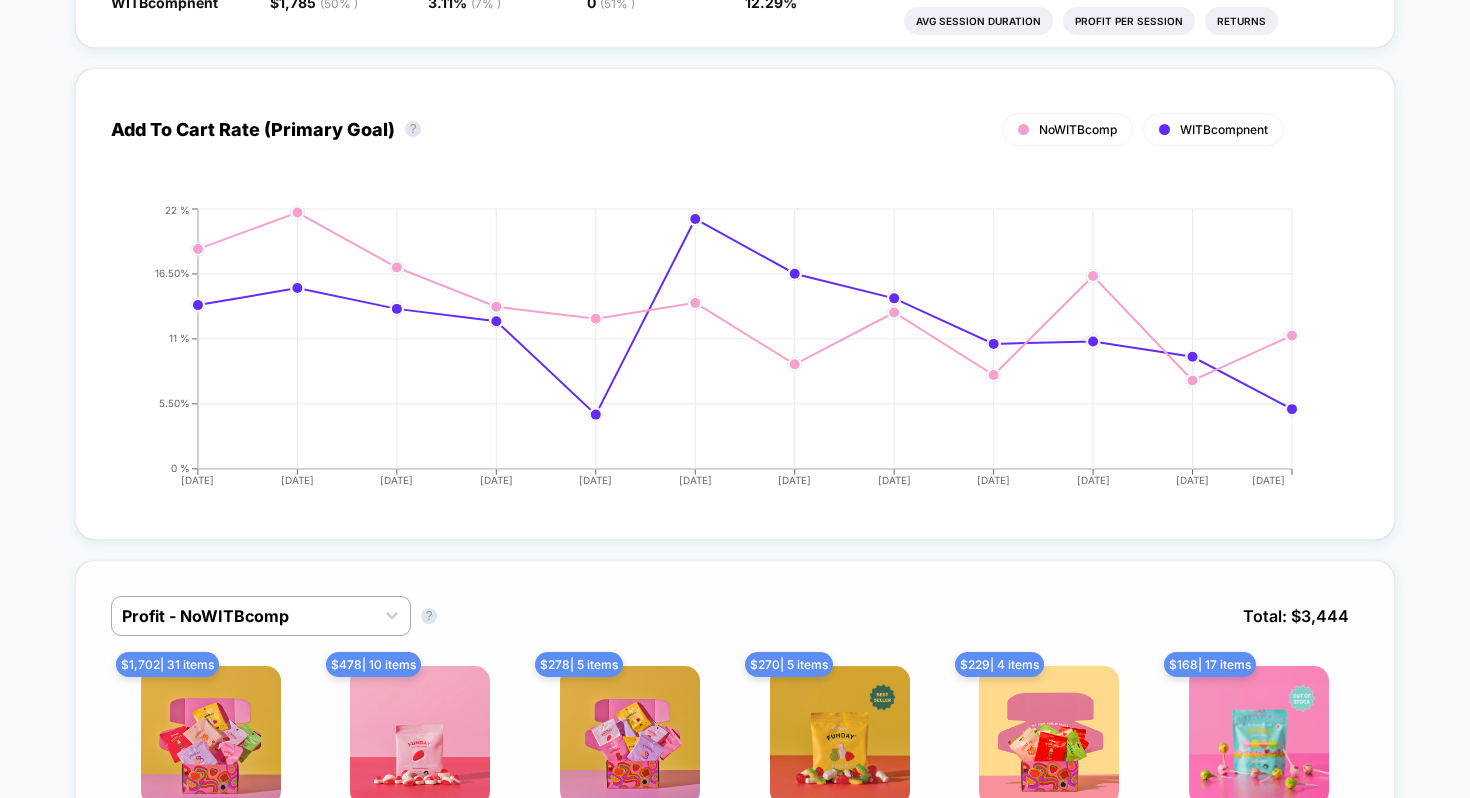 scroll, scrollTop: 0, scrollLeft: 0, axis: both 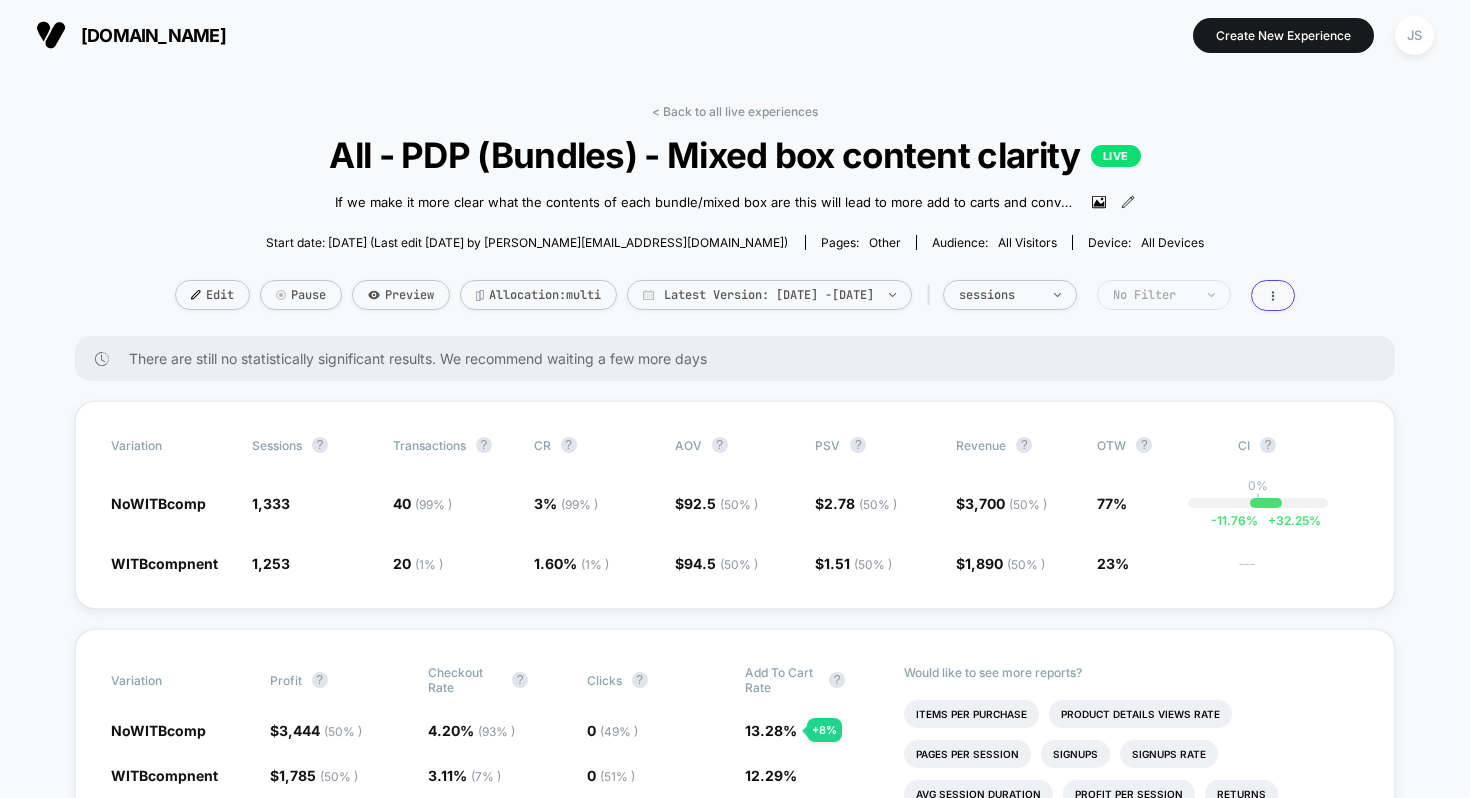 click on "No Filter" at bounding box center (1153, 295) 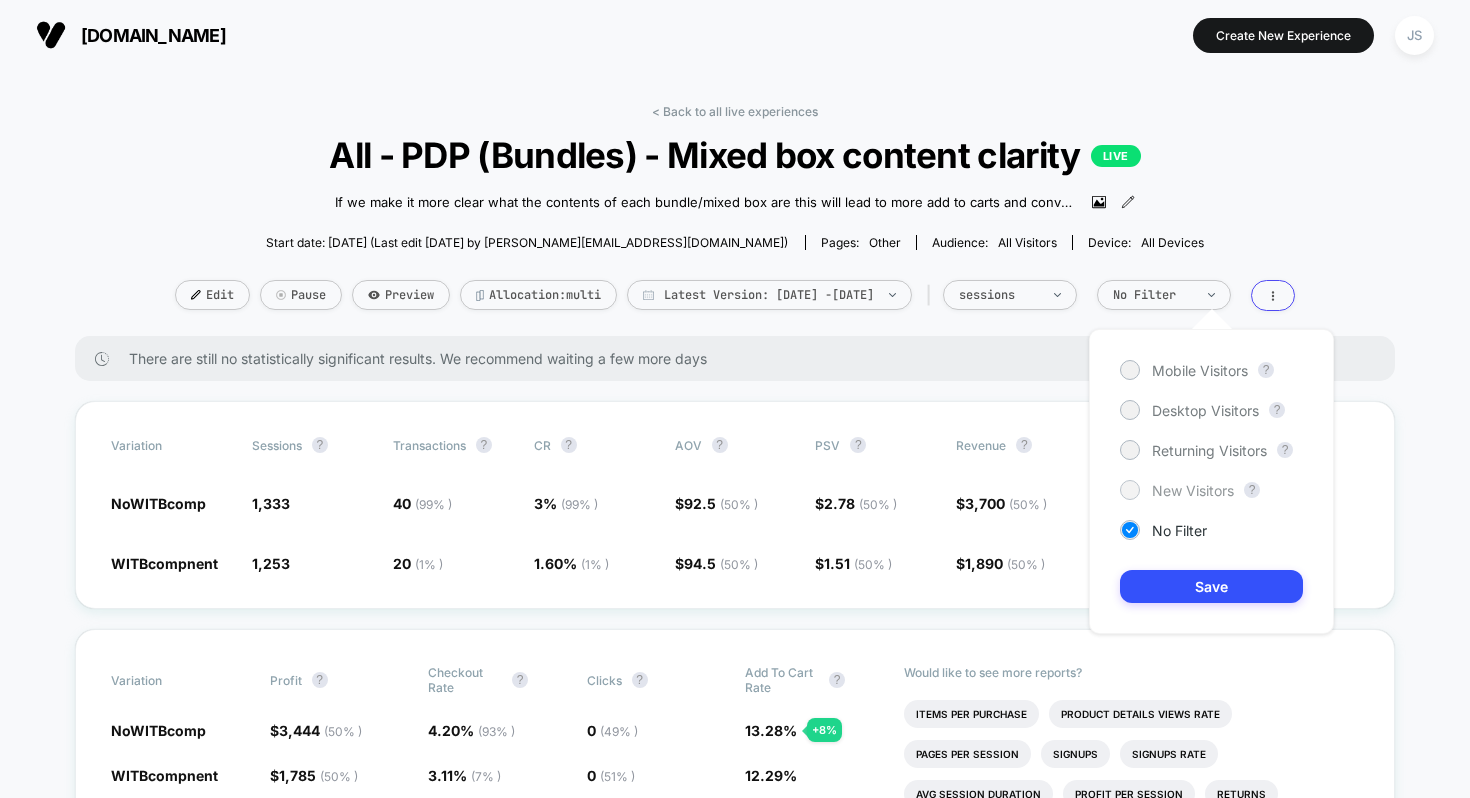 click on "New Visitors" at bounding box center [1193, 490] 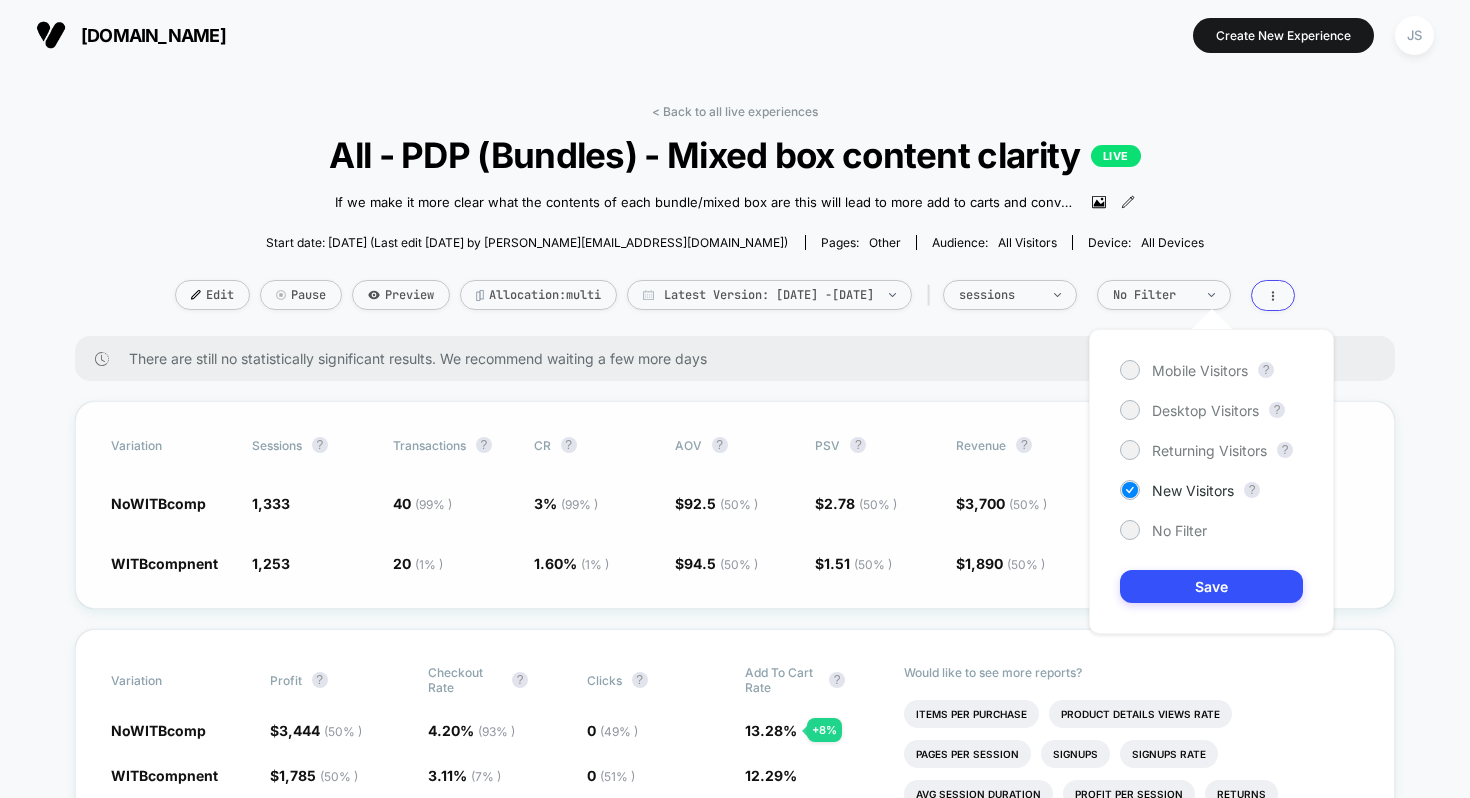 click on "Save" at bounding box center [1211, 586] 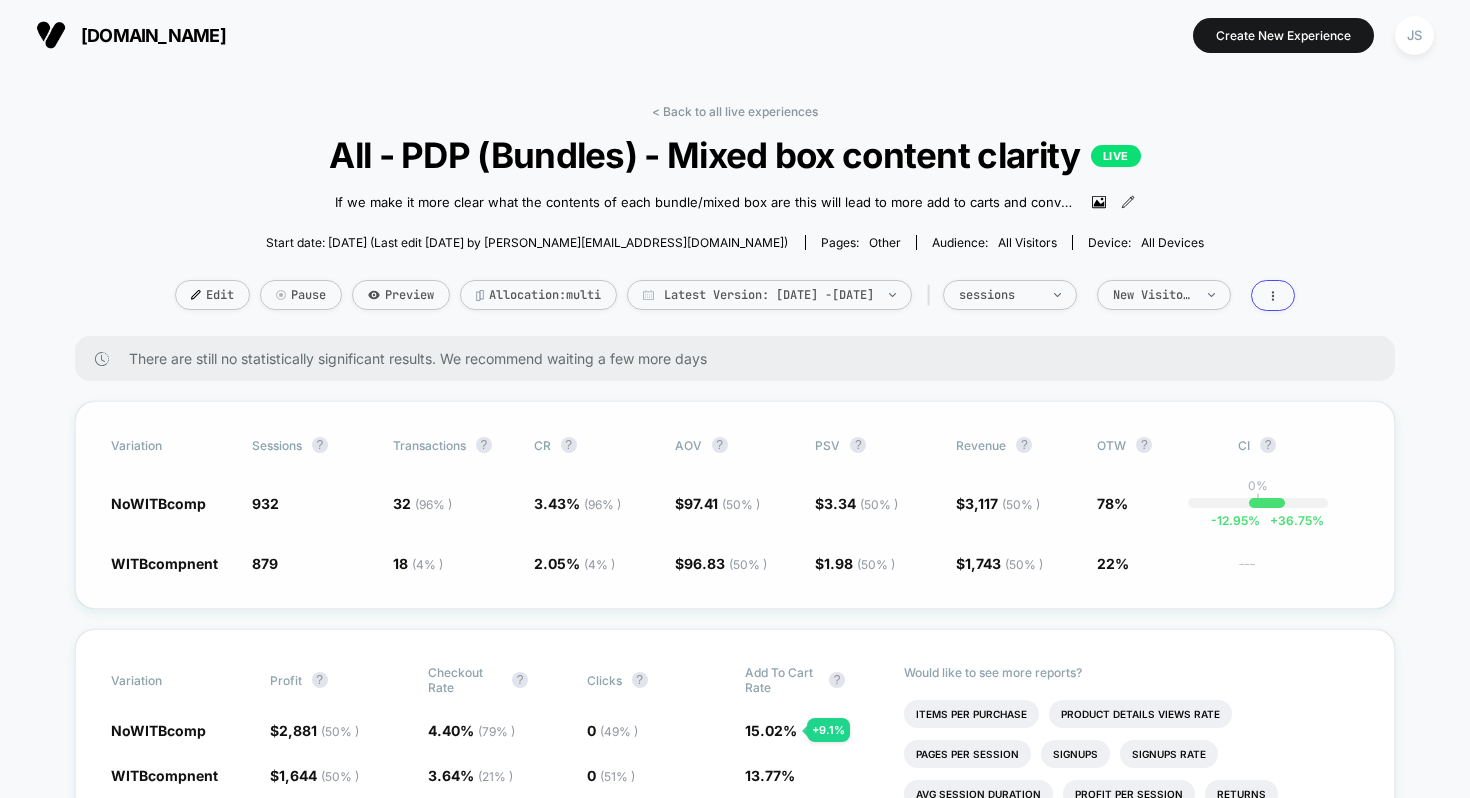 click on "2.05 % (  4 % )" 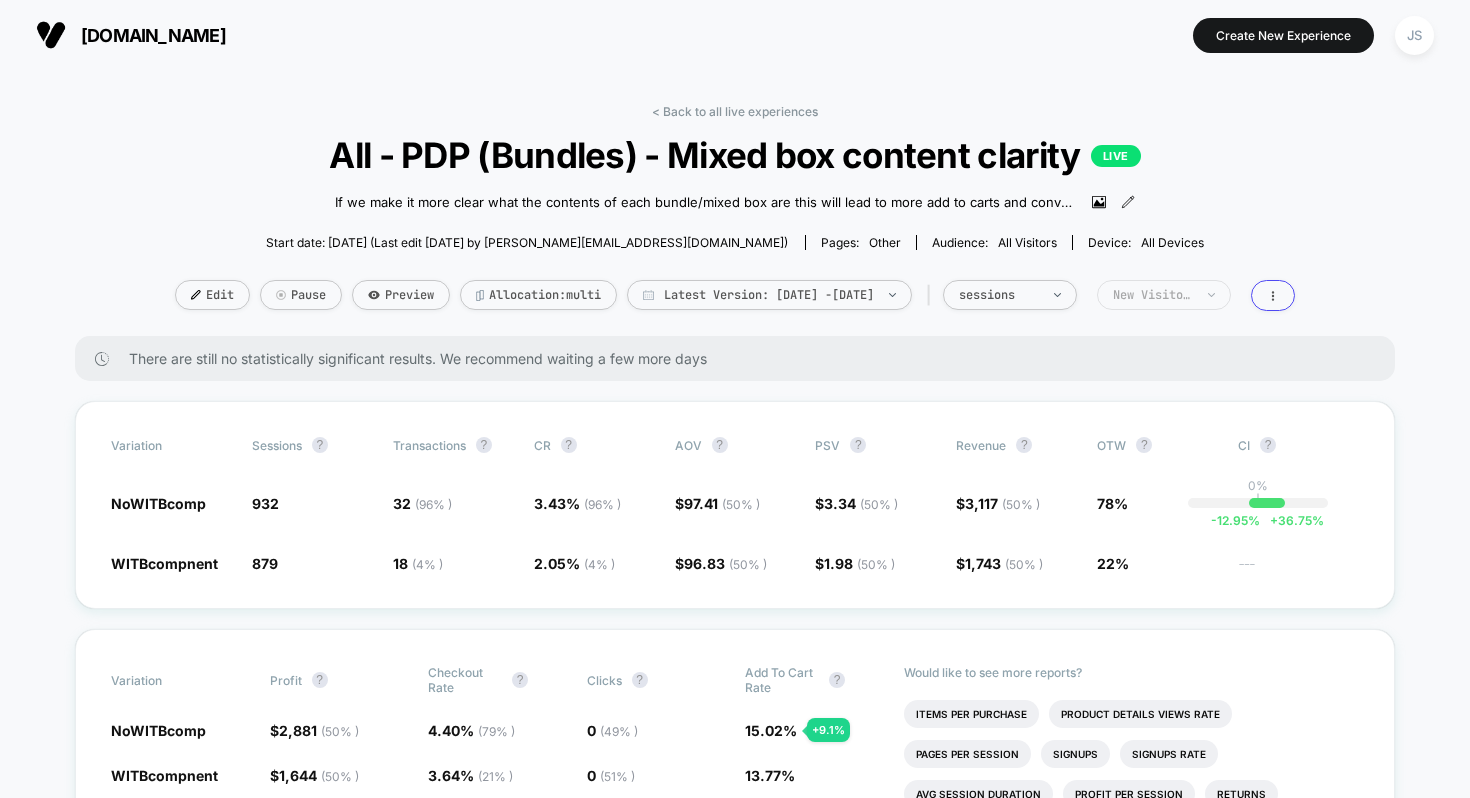 click on "New Visitors" at bounding box center [1153, 295] 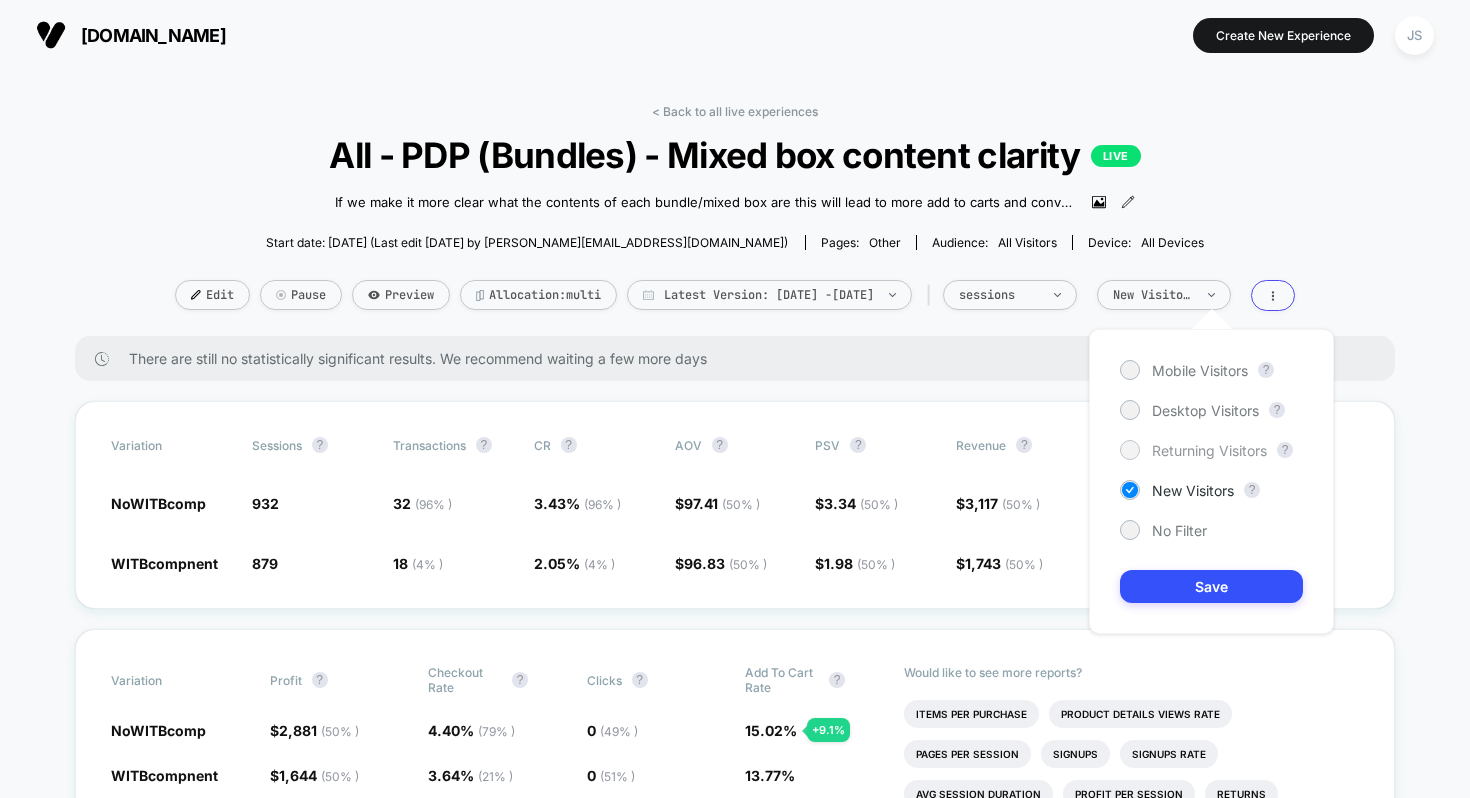 click on "Returning Visitors" at bounding box center (1209, 450) 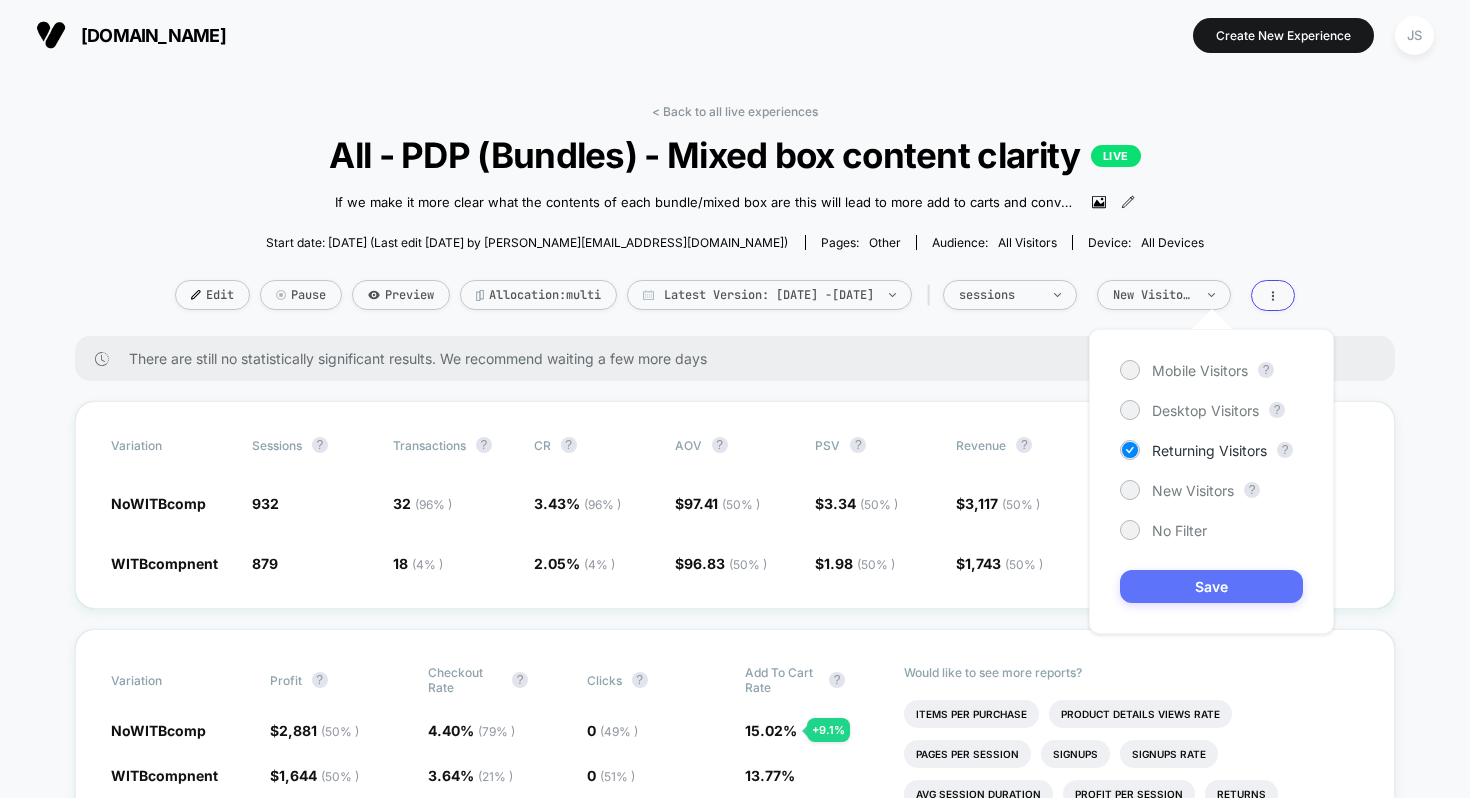 click on "Save" at bounding box center [1211, 586] 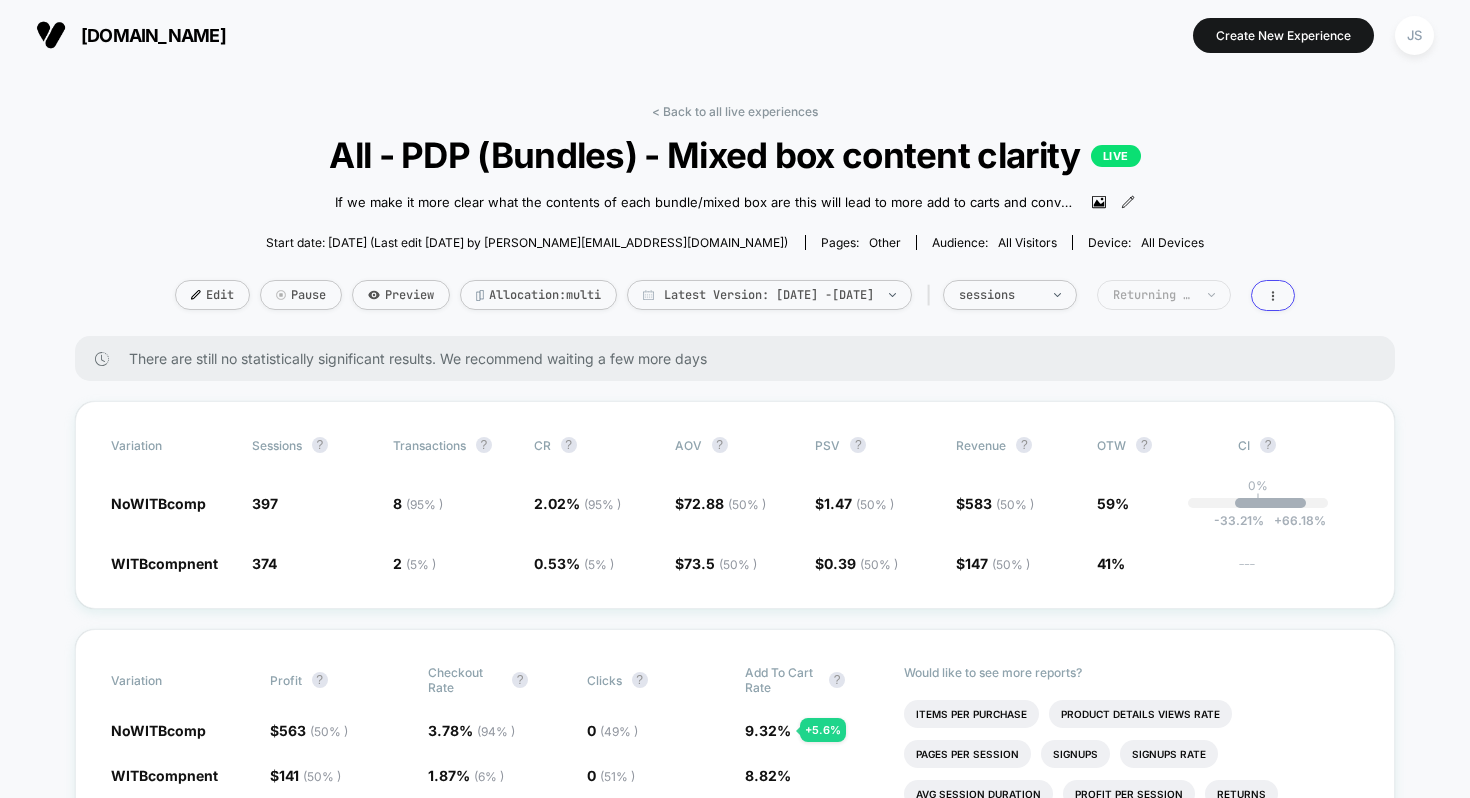 click on "Returning Visitors" at bounding box center [1164, 295] 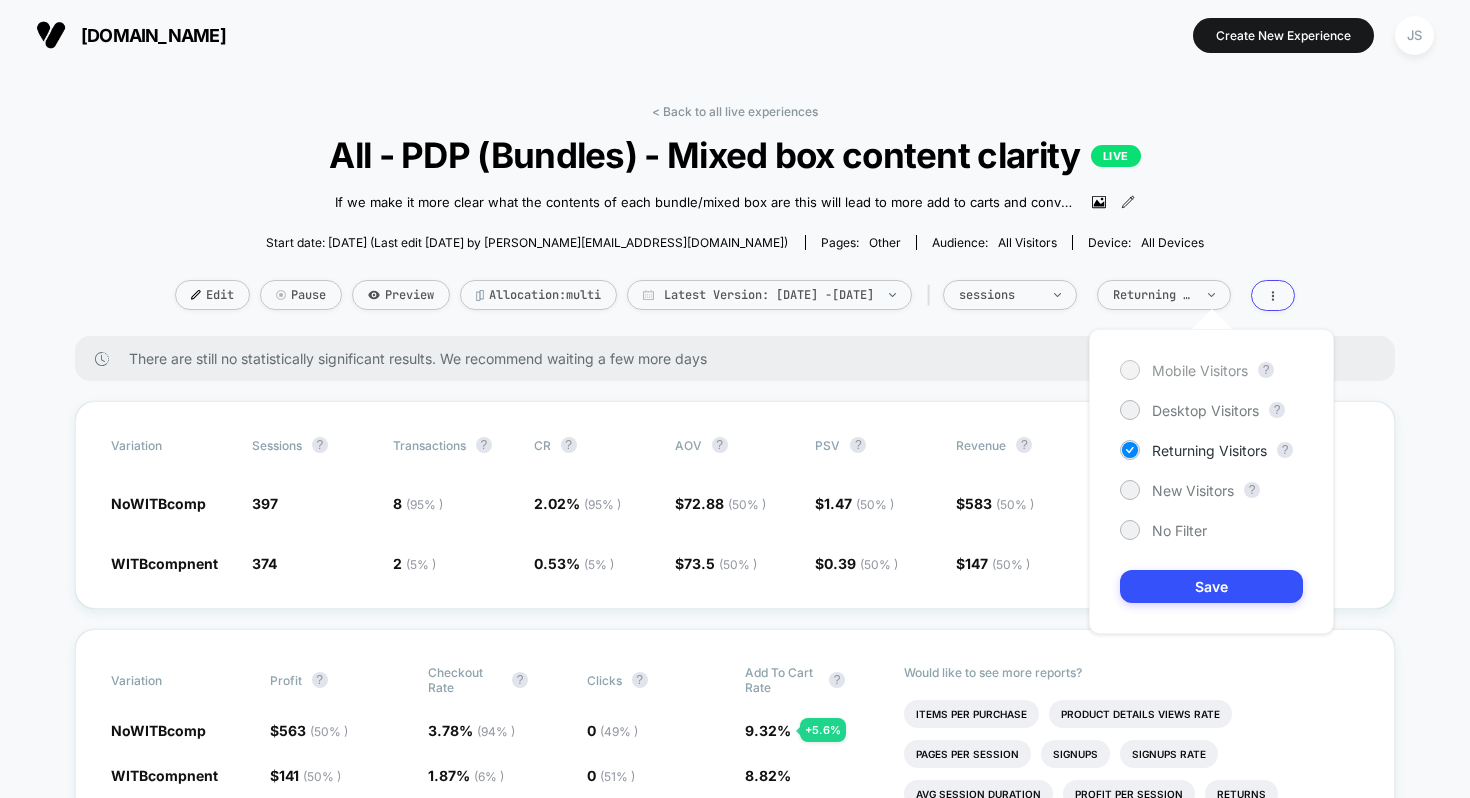 click on "Mobile Visitors" at bounding box center (1200, 370) 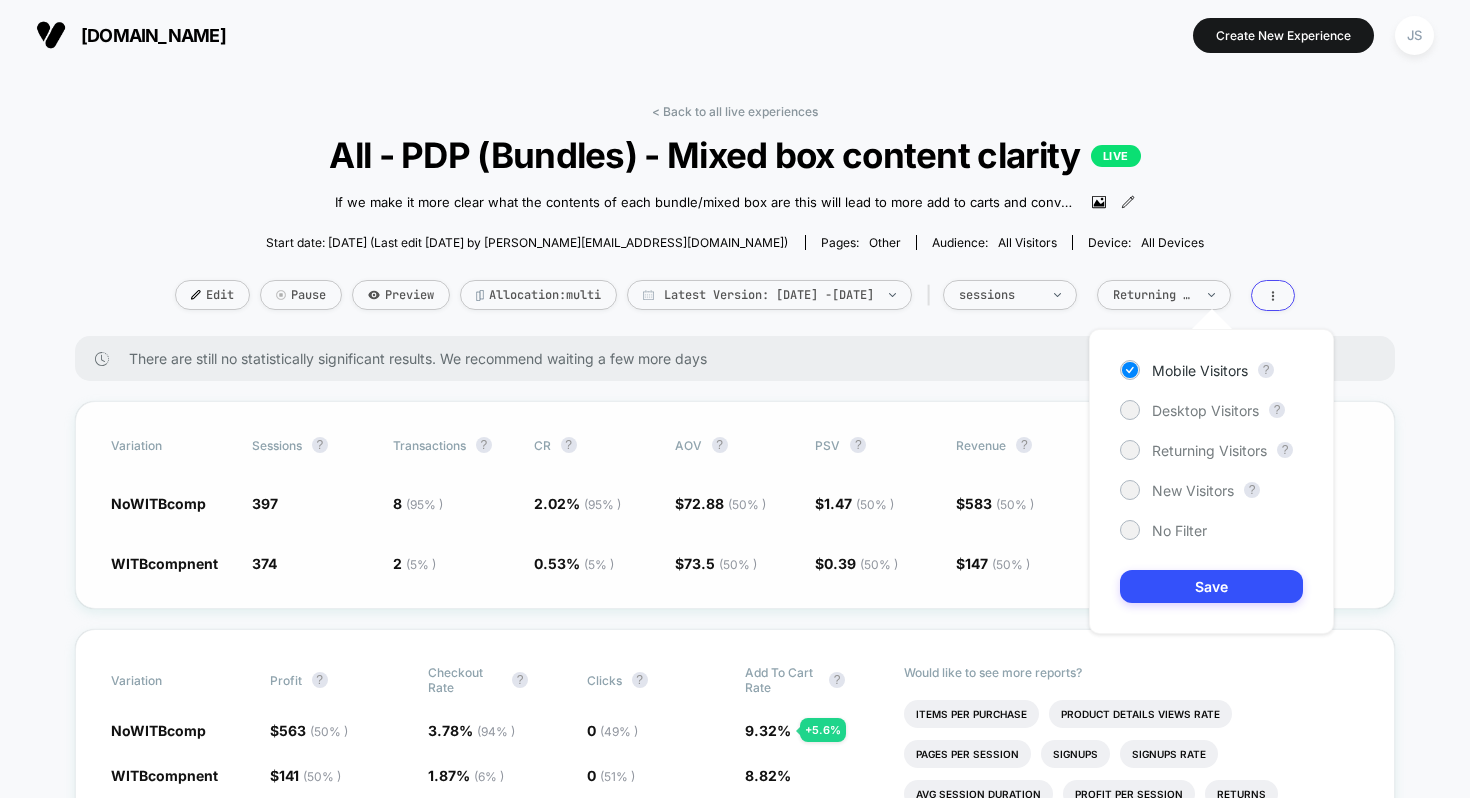 click on "Save" at bounding box center [1211, 586] 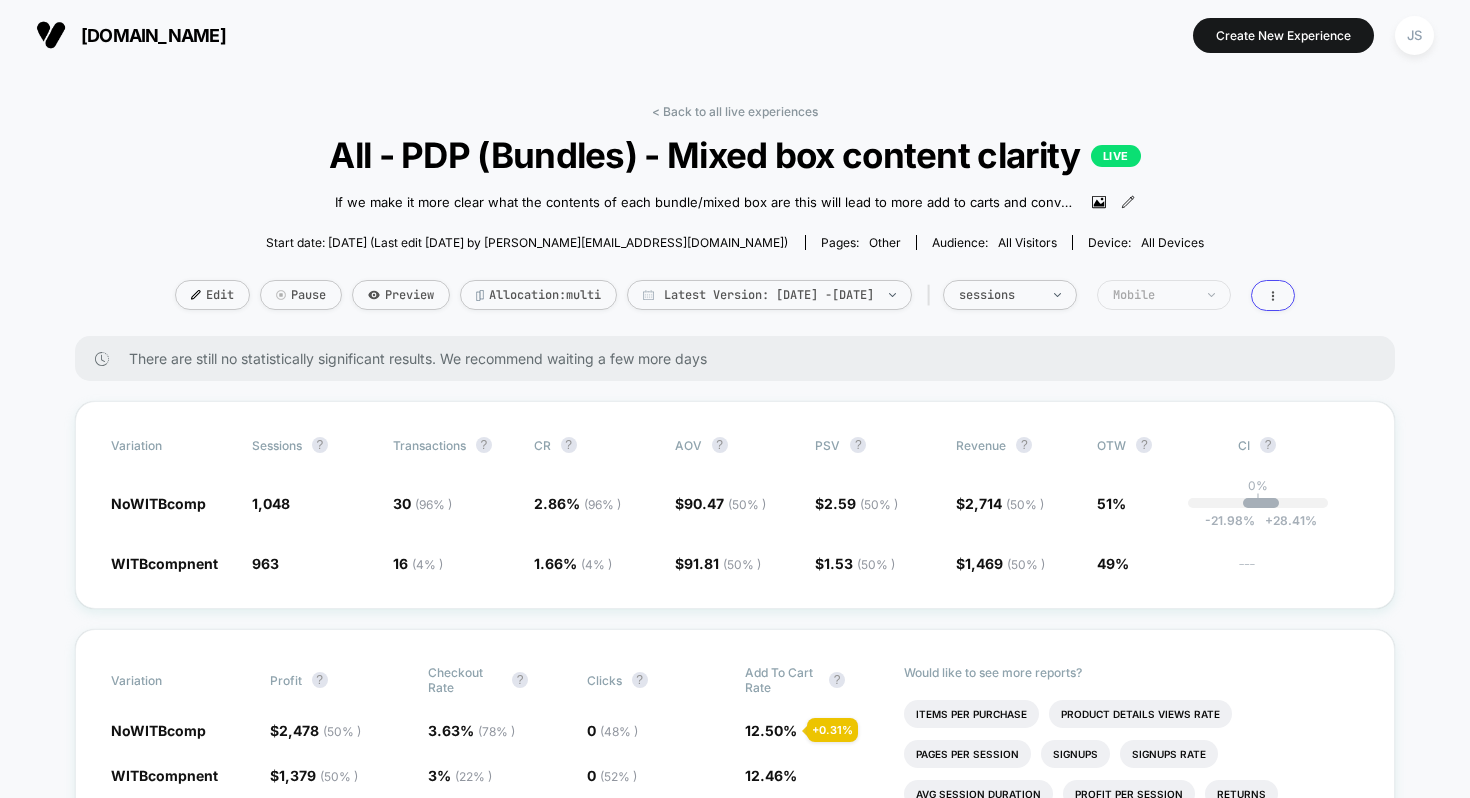 click on "Mobile" at bounding box center (1153, 295) 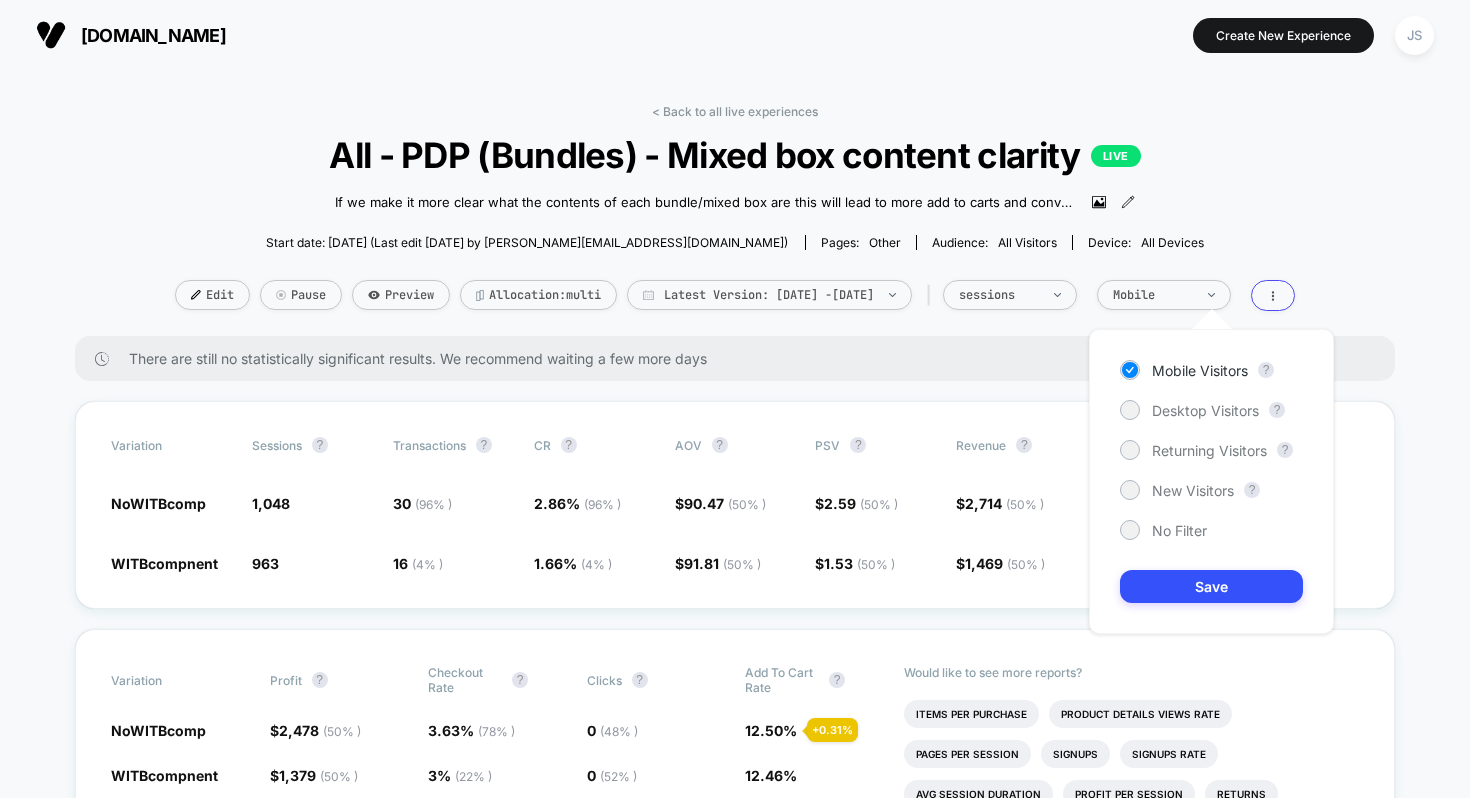 click on "Mobile Visitors ? Desktop Visitors ? Returning Visitors ? New Visitors ? No Filter Save" at bounding box center [1211, 481] 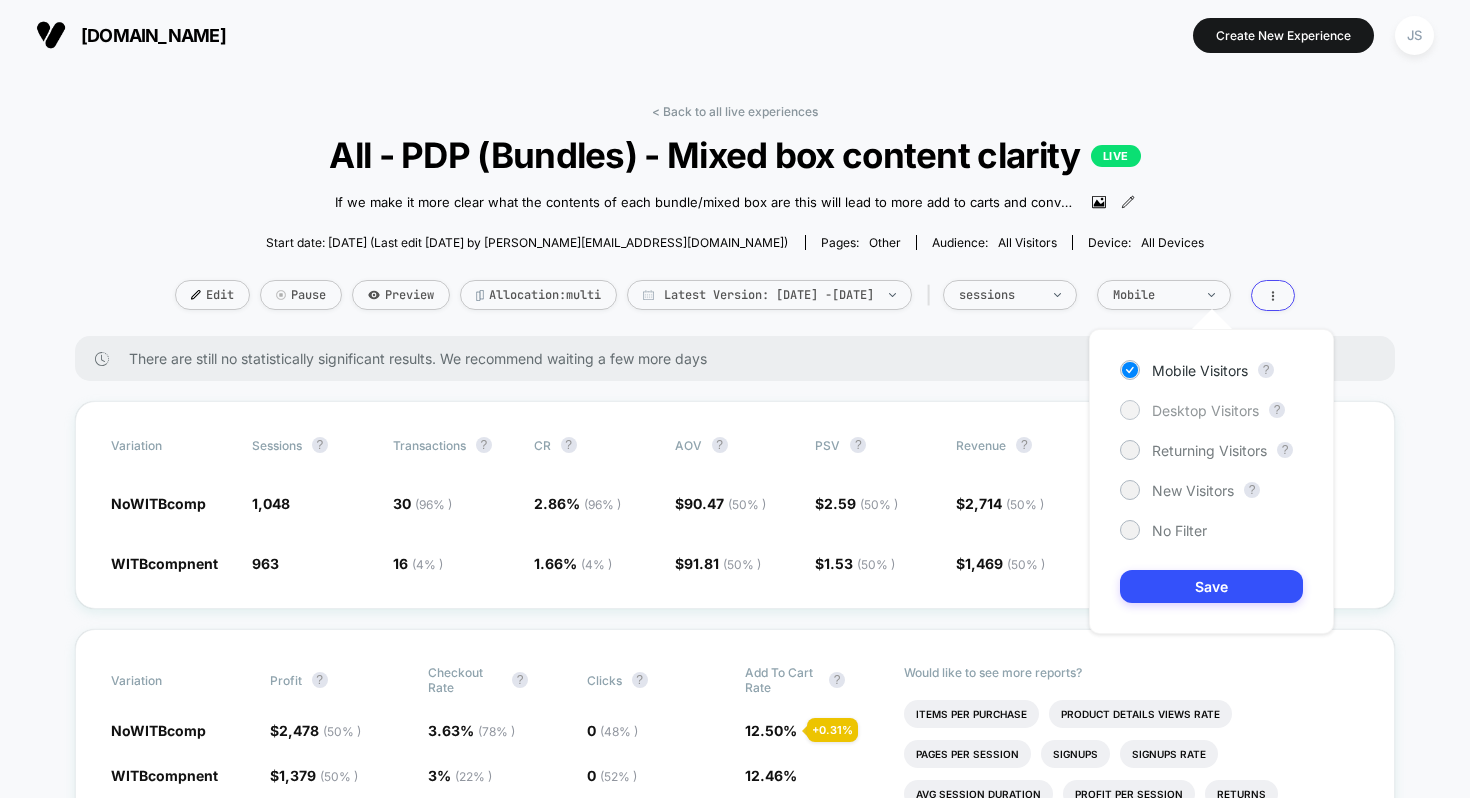 click on "Desktop Visitors" at bounding box center [1205, 410] 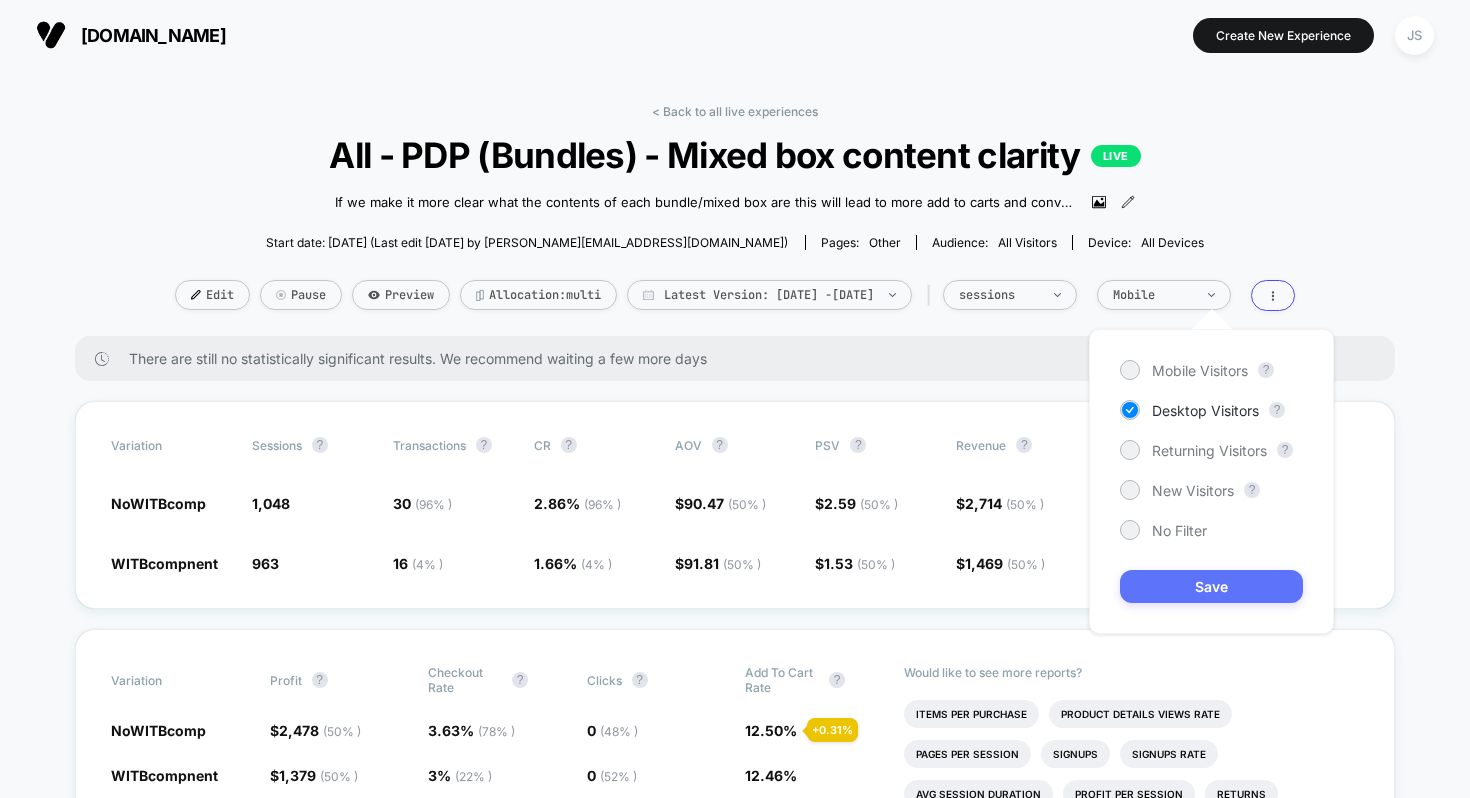 click on "Save" at bounding box center [1211, 586] 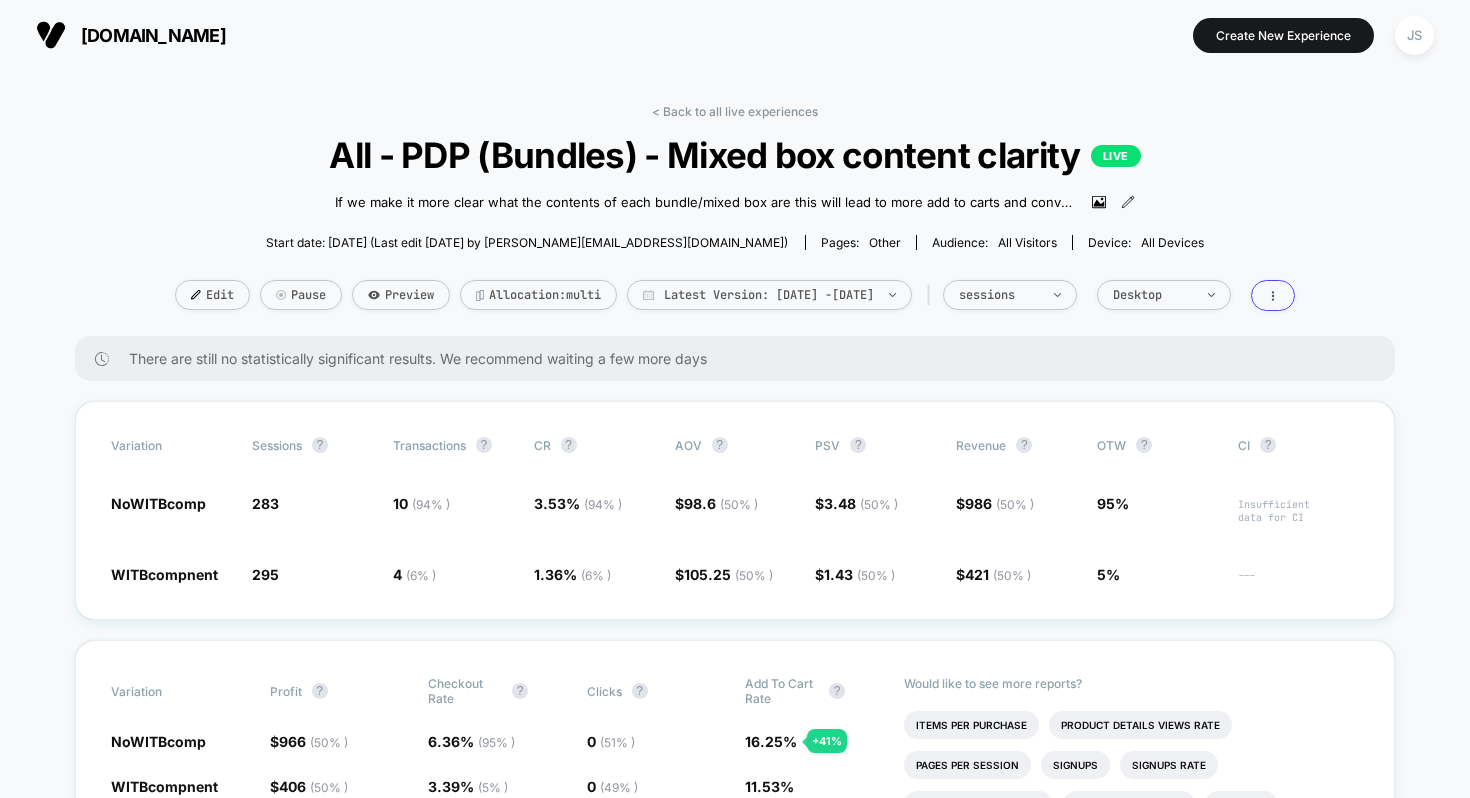 click on "< Back to all live experiences  All - PDP (Bundles) - Mixed box content clarity LIVE If we make it more clear what the contents of each bundle/mixed box are this will lead to more add to carts and conversions as confusion is reduced and users are able to clearly identify what's in each box.  04/07/25 - Noticed that the sour peach hearts on the CDB has quantity of x1 not x2. Updated to correct quantity.  Click to view images Click to edit experience details If we make it more clear what the contents of each bundle/mixed box are this will lead to more add to carts and conversions as confusion is reduced and users are able to clearly identify what's in each box. 04/07/25 - Noticed that the sour peach hearts on the CDB has quantity of x1 not x2. Updated to correct quantity.  Start date: 26/06/2025 (Last edit 04/07/2025 by justin.s@wearetag.co) Pages: other Audience: All Visitors Device: all devices Edit Pause  Preview Allocation:  multi Latest Version:     Jun 26, 2025    -    Jul 8, 2025 |   sessions   Desktop" at bounding box center [735, 3226] 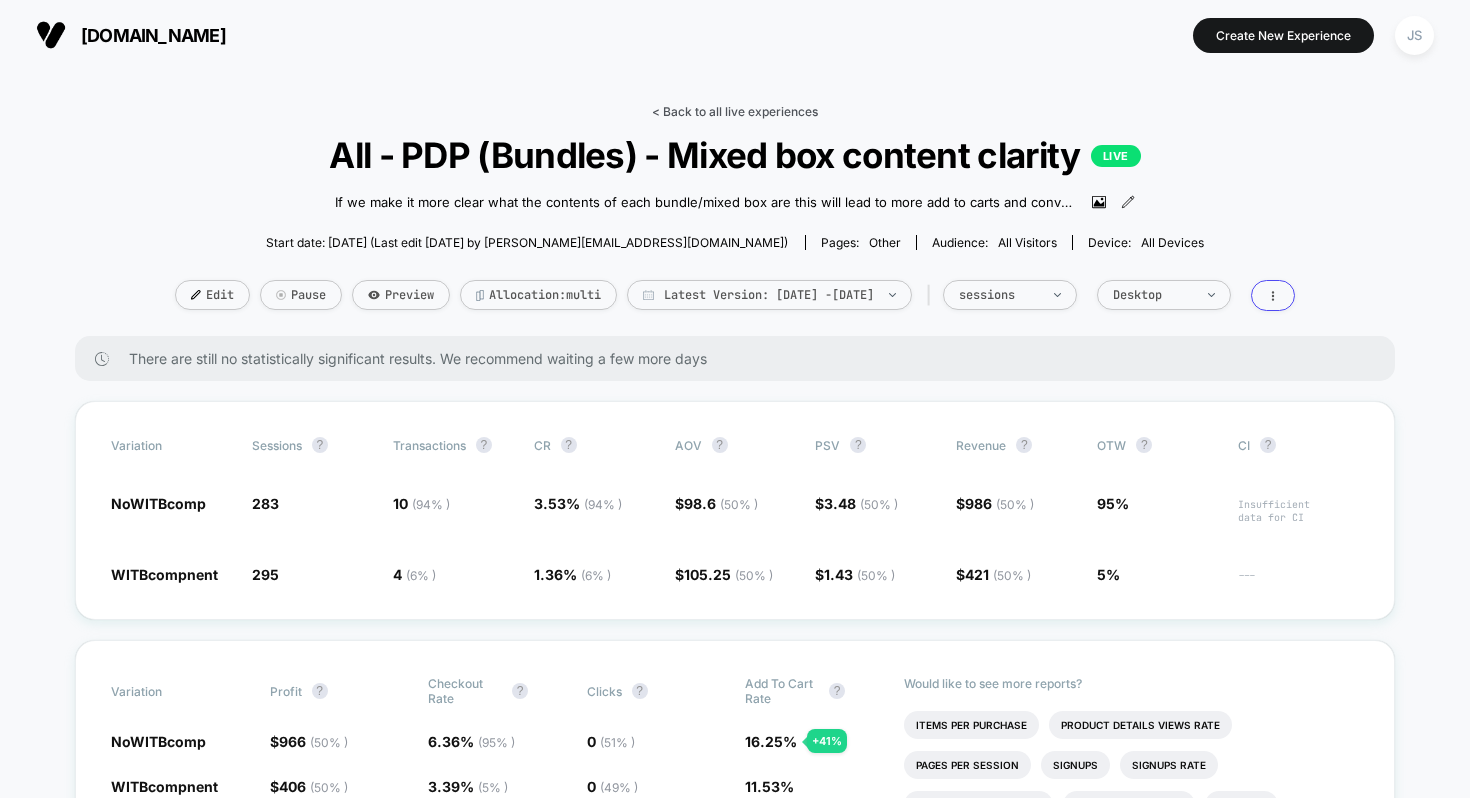 click on "< Back to all live experiences" at bounding box center [735, 111] 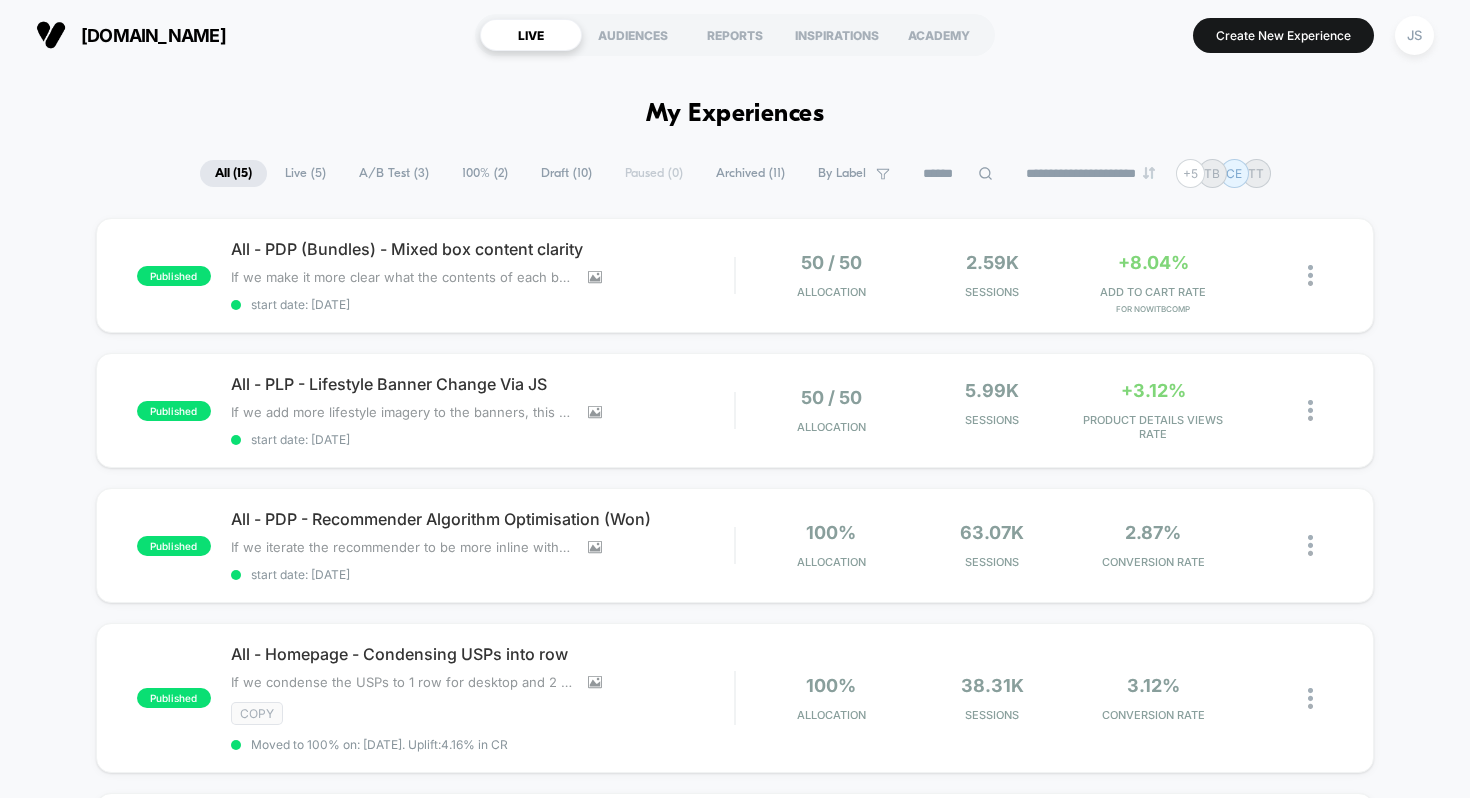 click on "**********" at bounding box center (735, 1907) 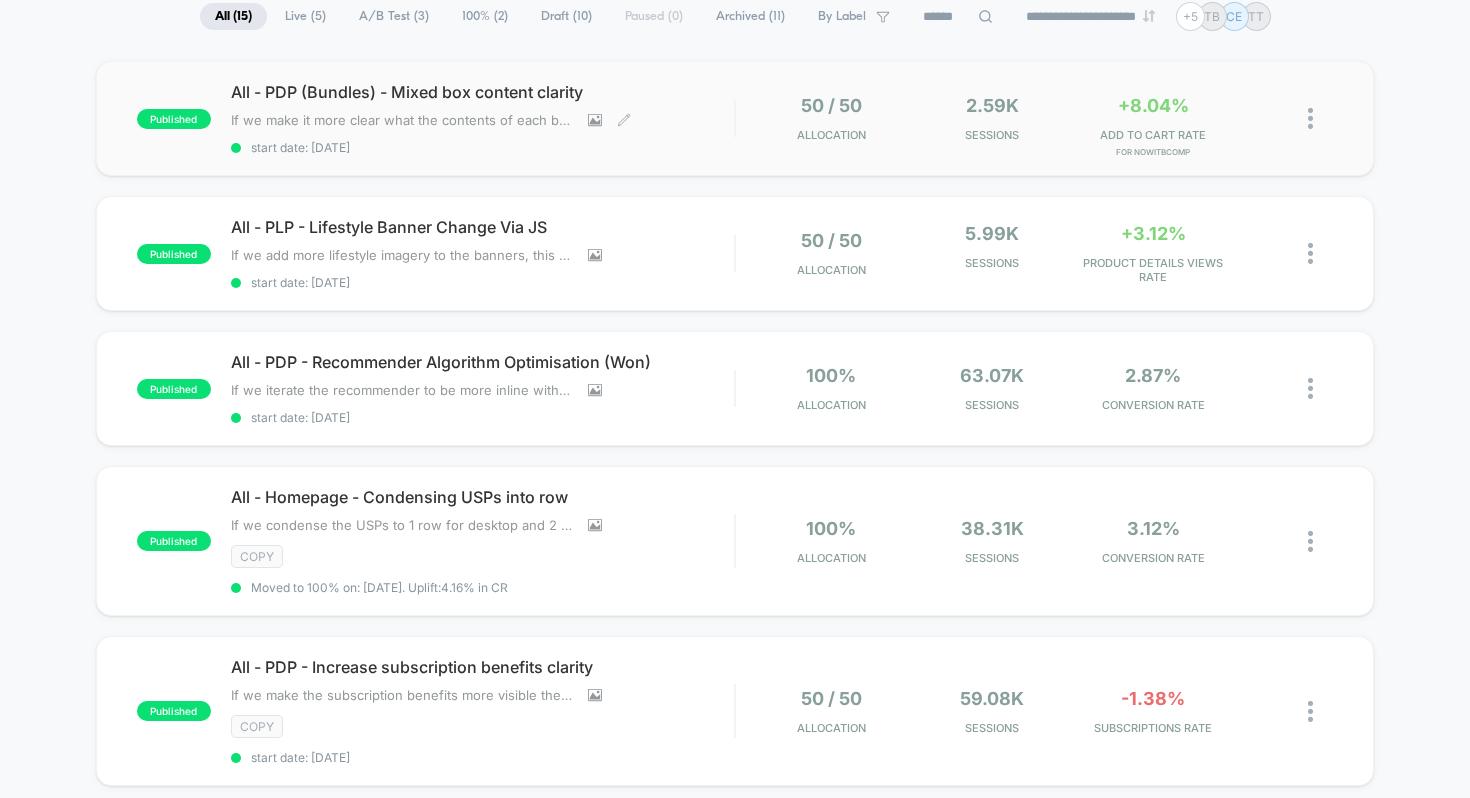 scroll, scrollTop: 171, scrollLeft: 0, axis: vertical 